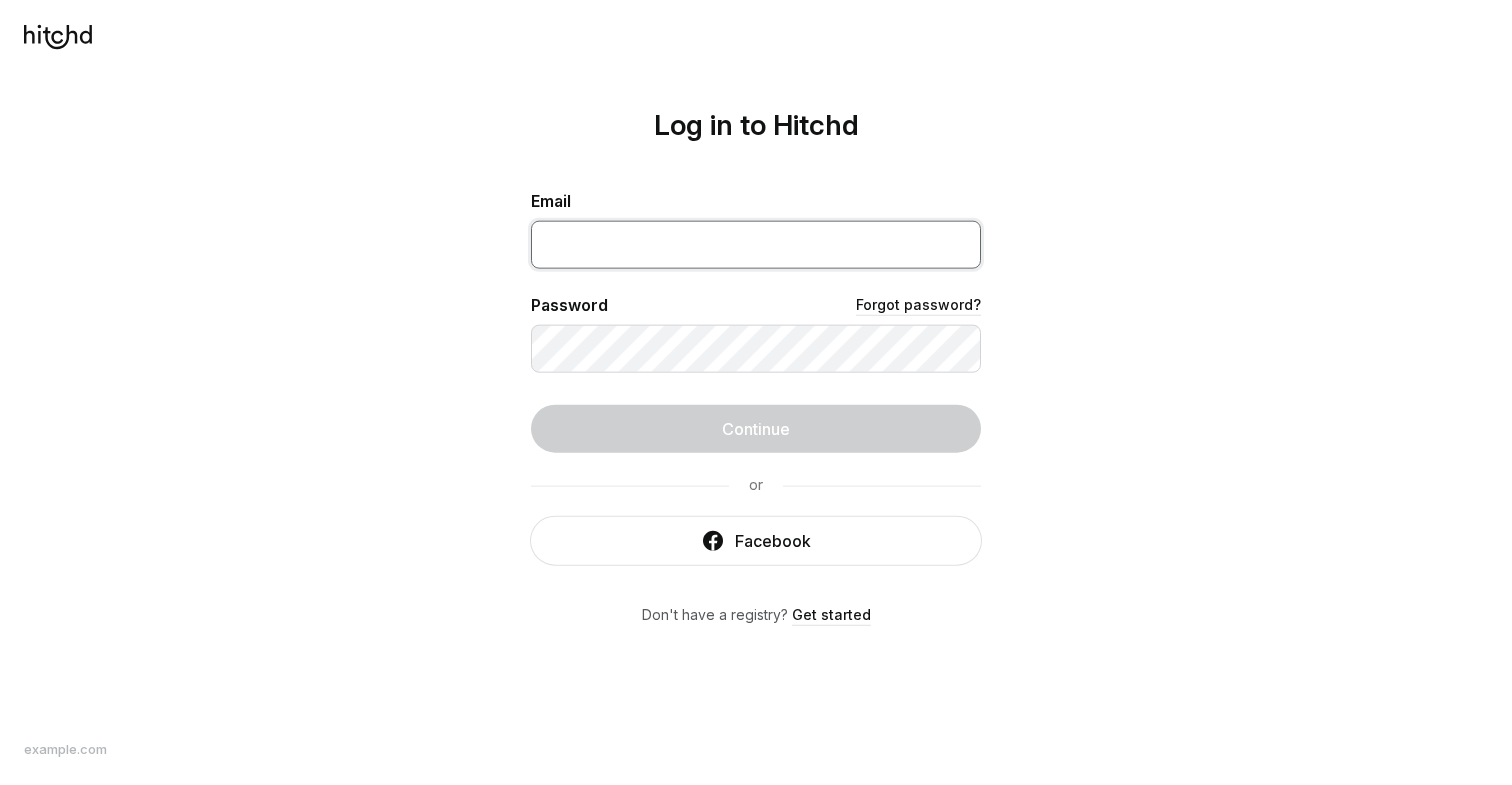 scroll, scrollTop: 0, scrollLeft: 0, axis: both 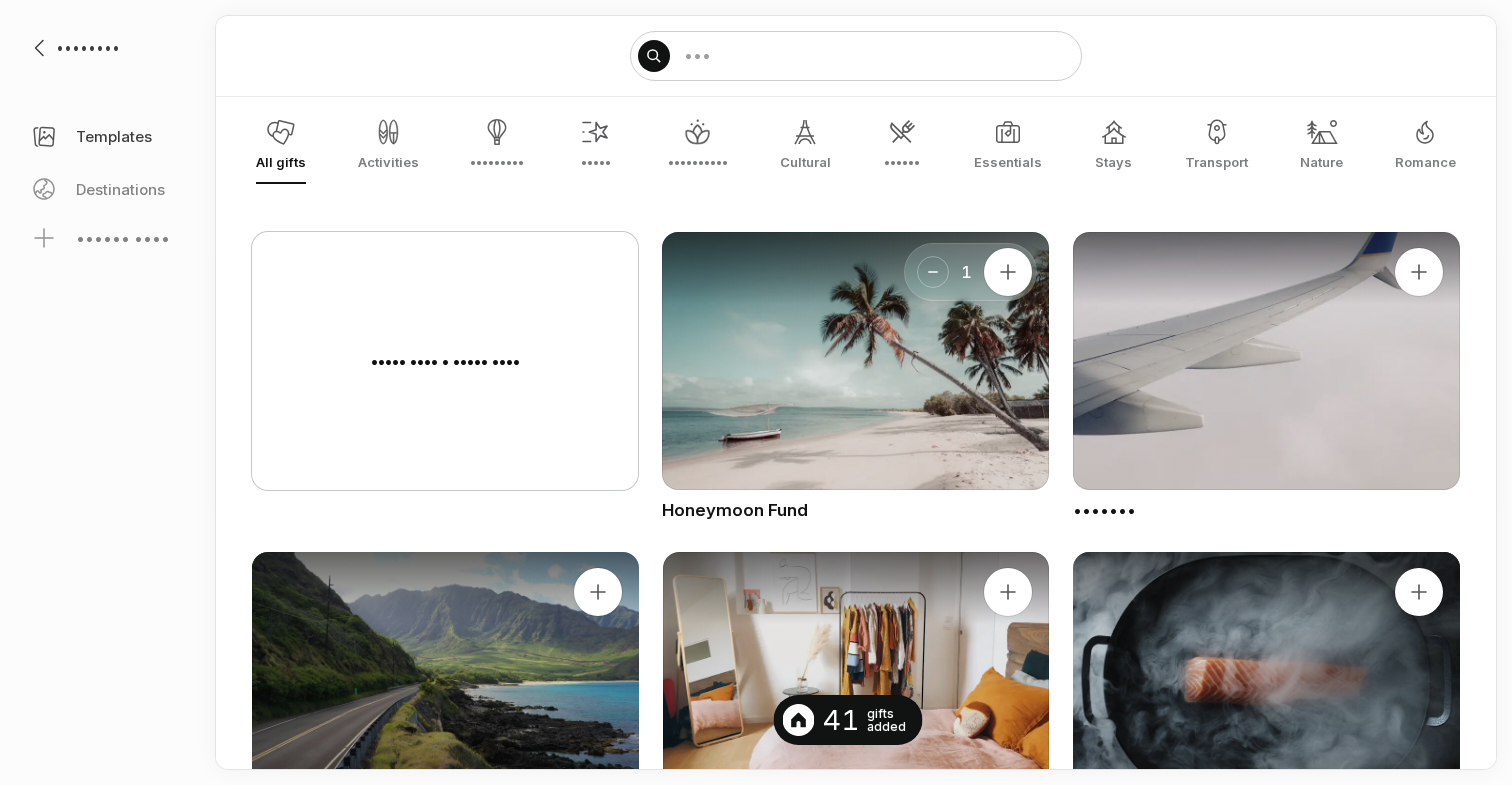 click on "••••• •••• • ••••• ••••" at bounding box center [445, 361] 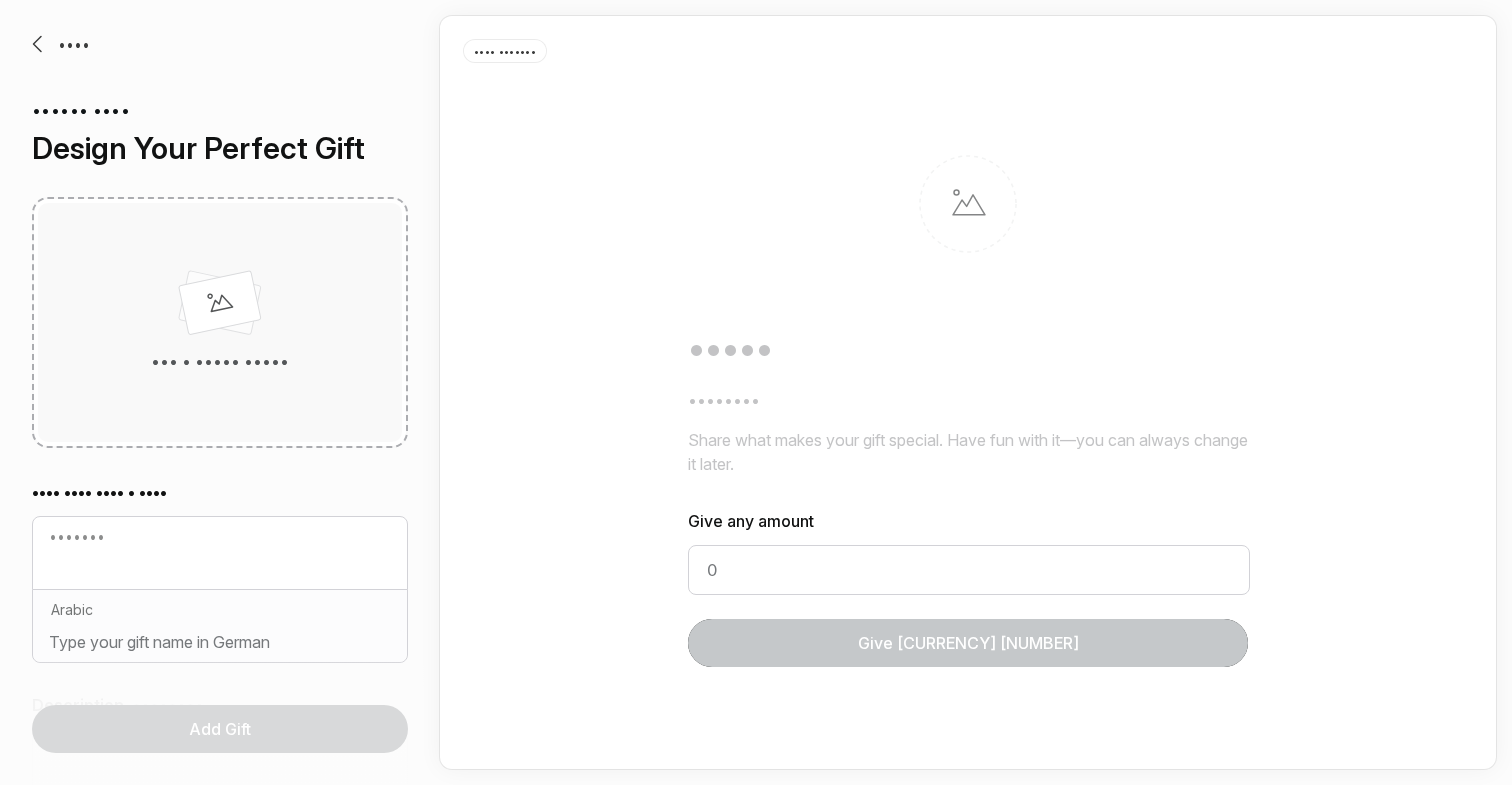 click at bounding box center [220, 307] 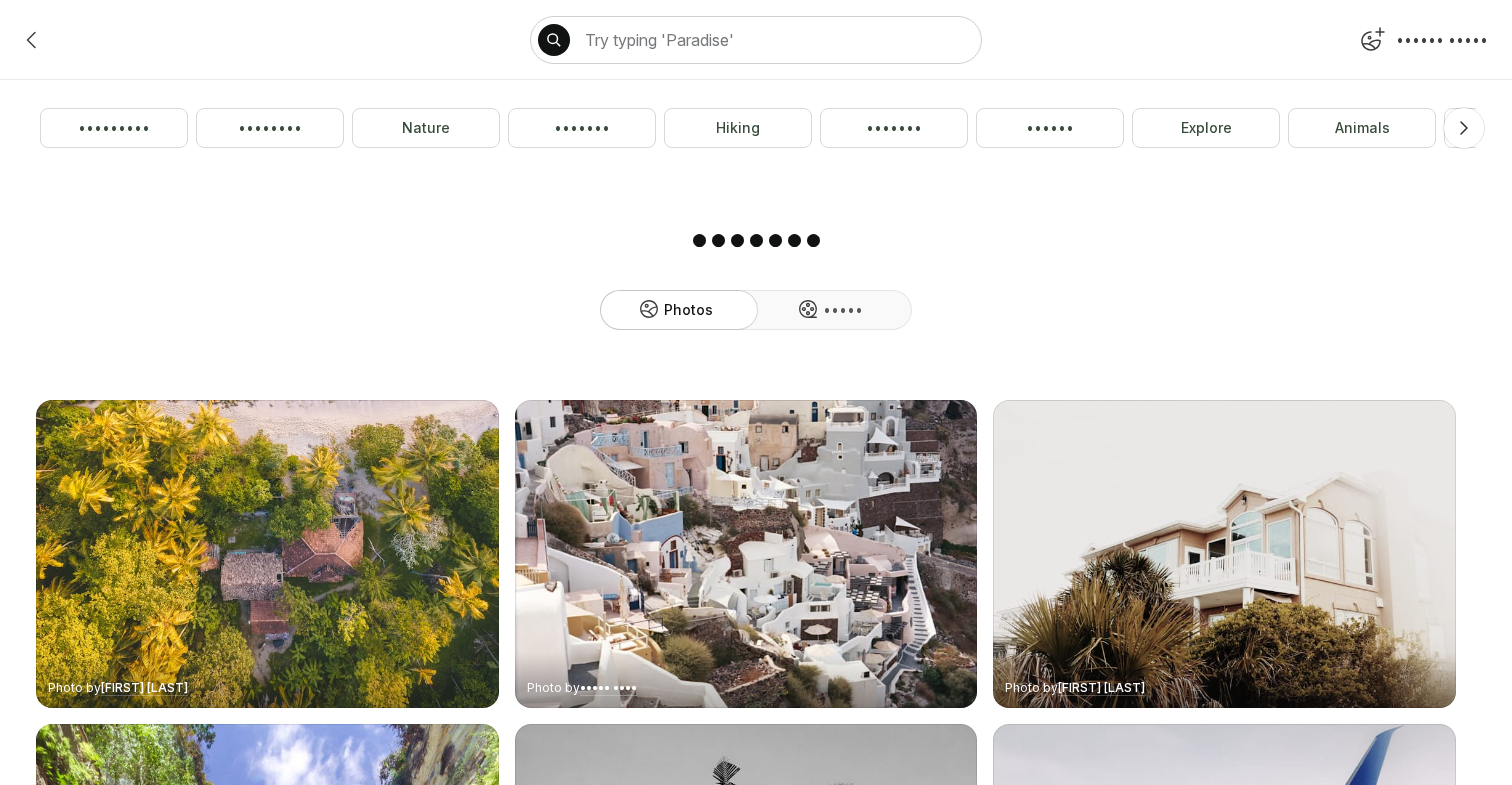 click on "•••••• •••••" at bounding box center [1422, 44] 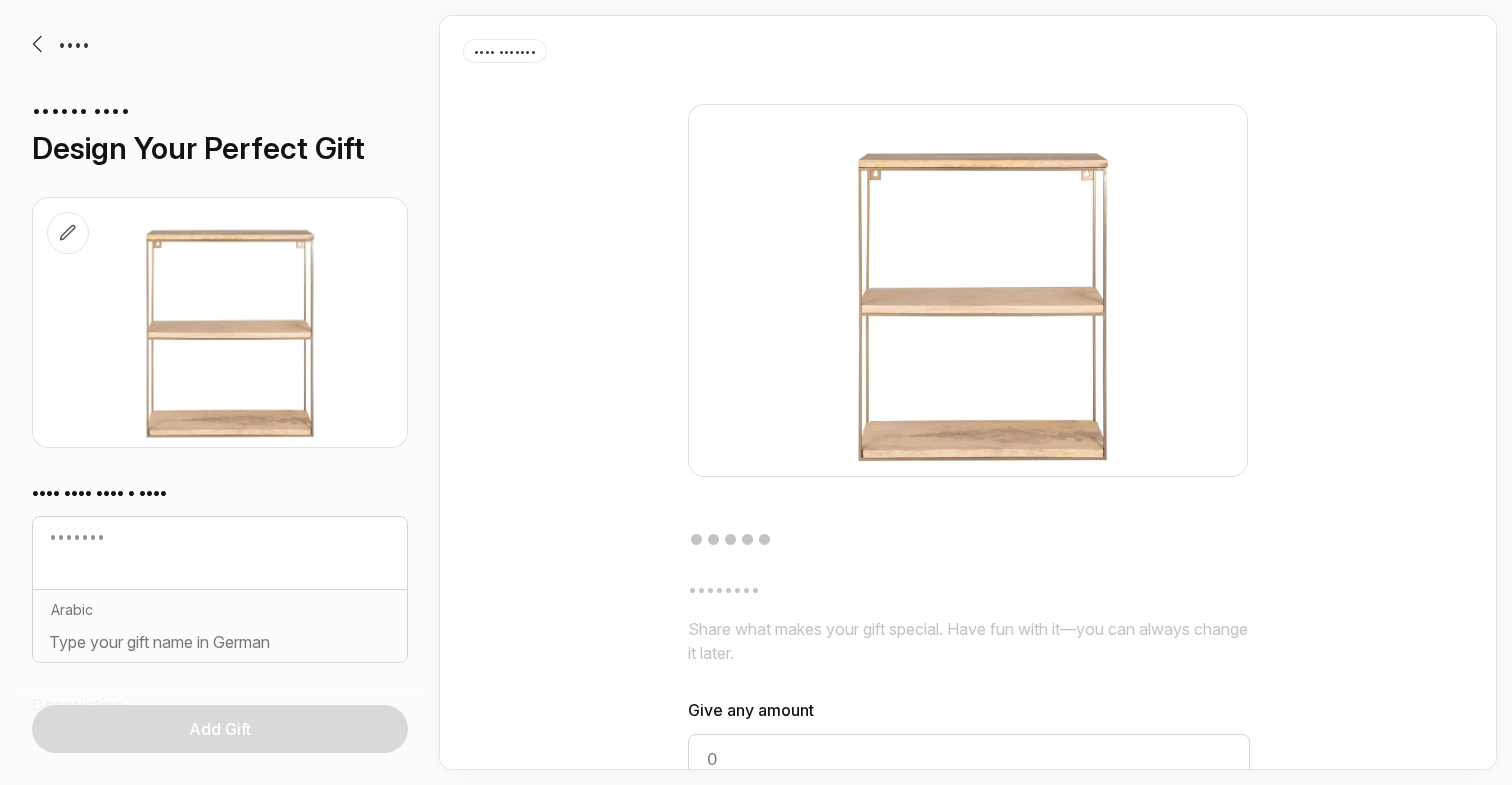 click on "[ADJECTIVE] Love" at bounding box center [756, 392] 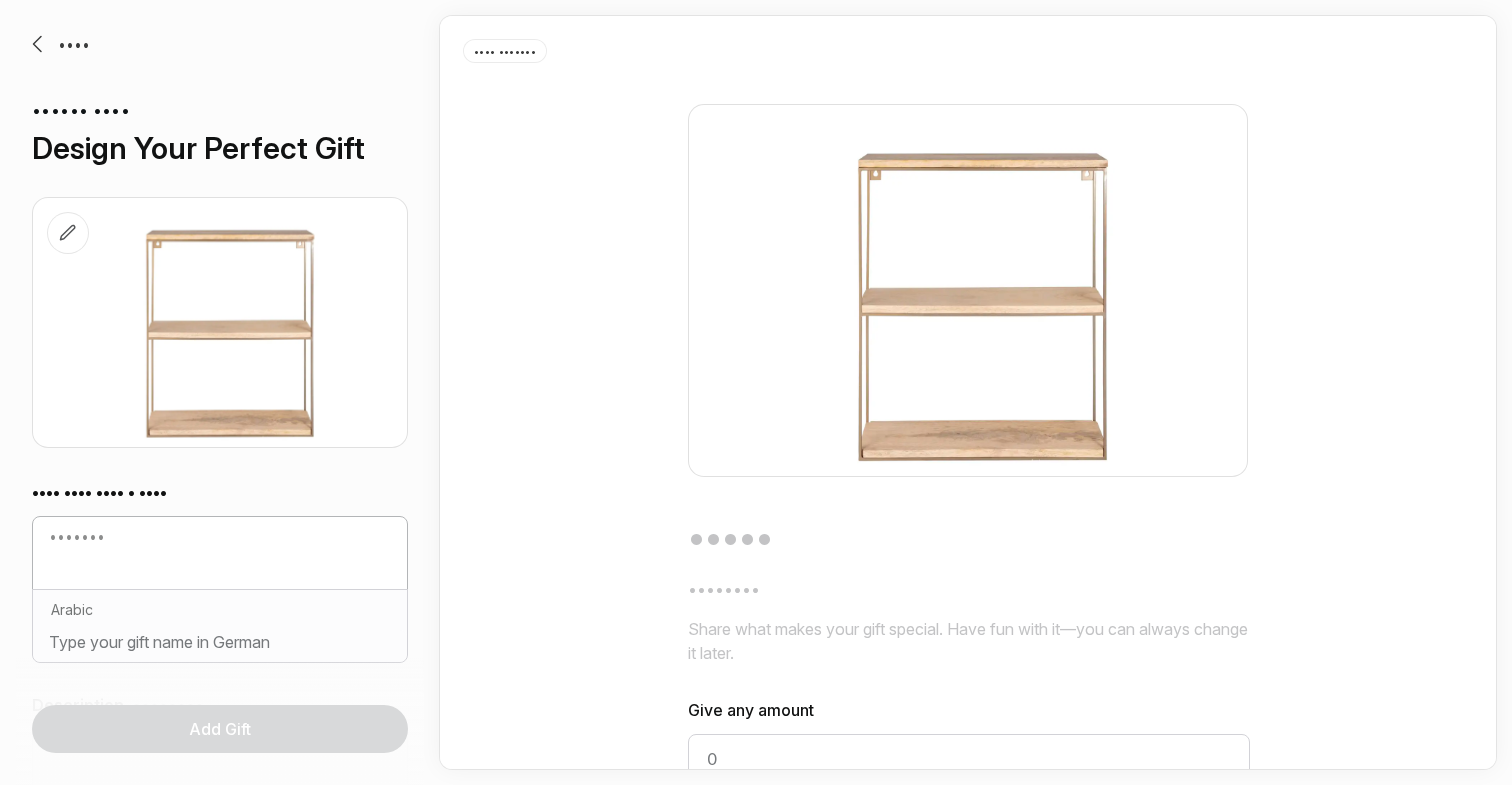 click on "•••••••" at bounding box center (220, 553) 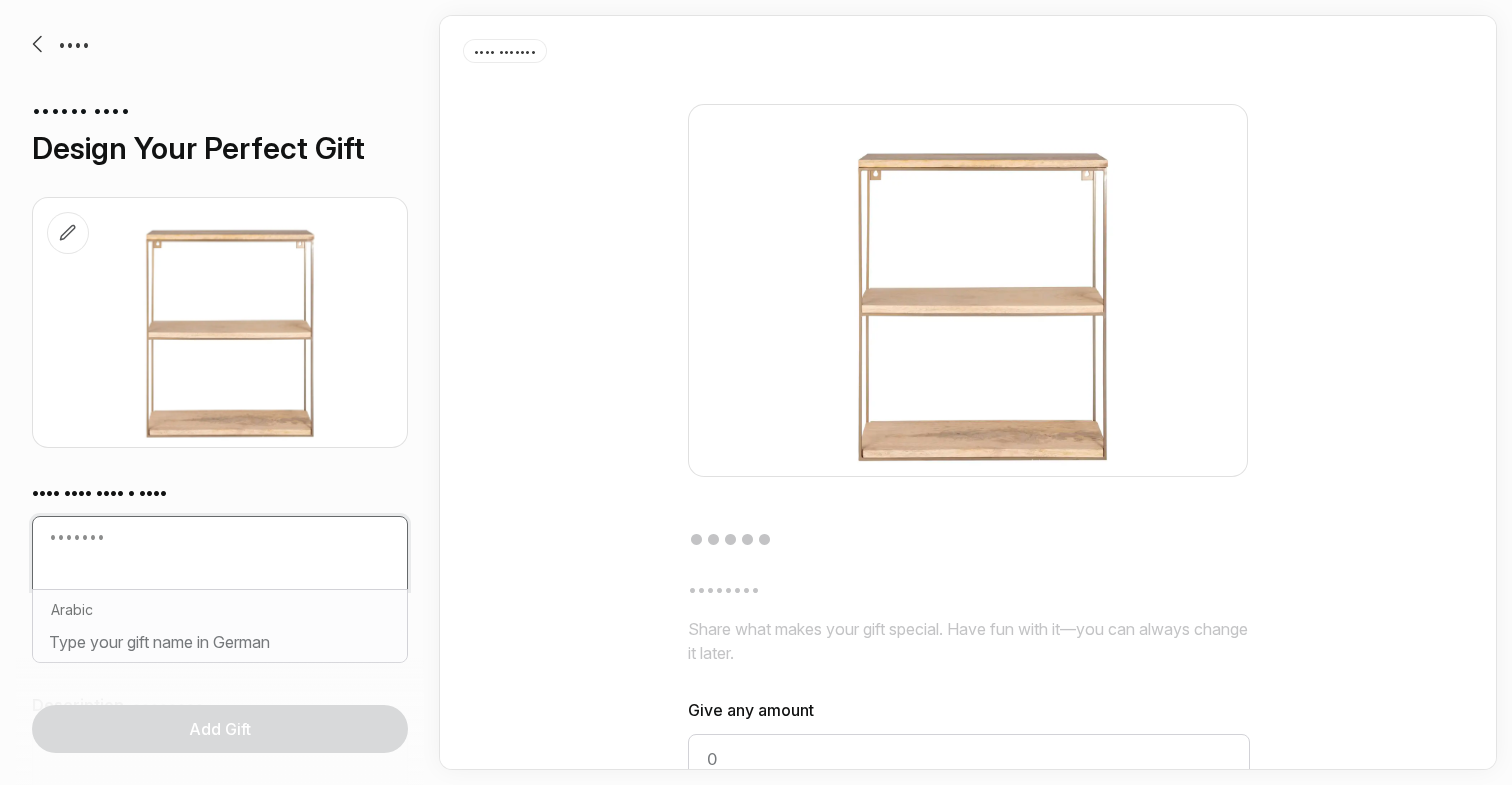 click at bounding box center (220, 573) 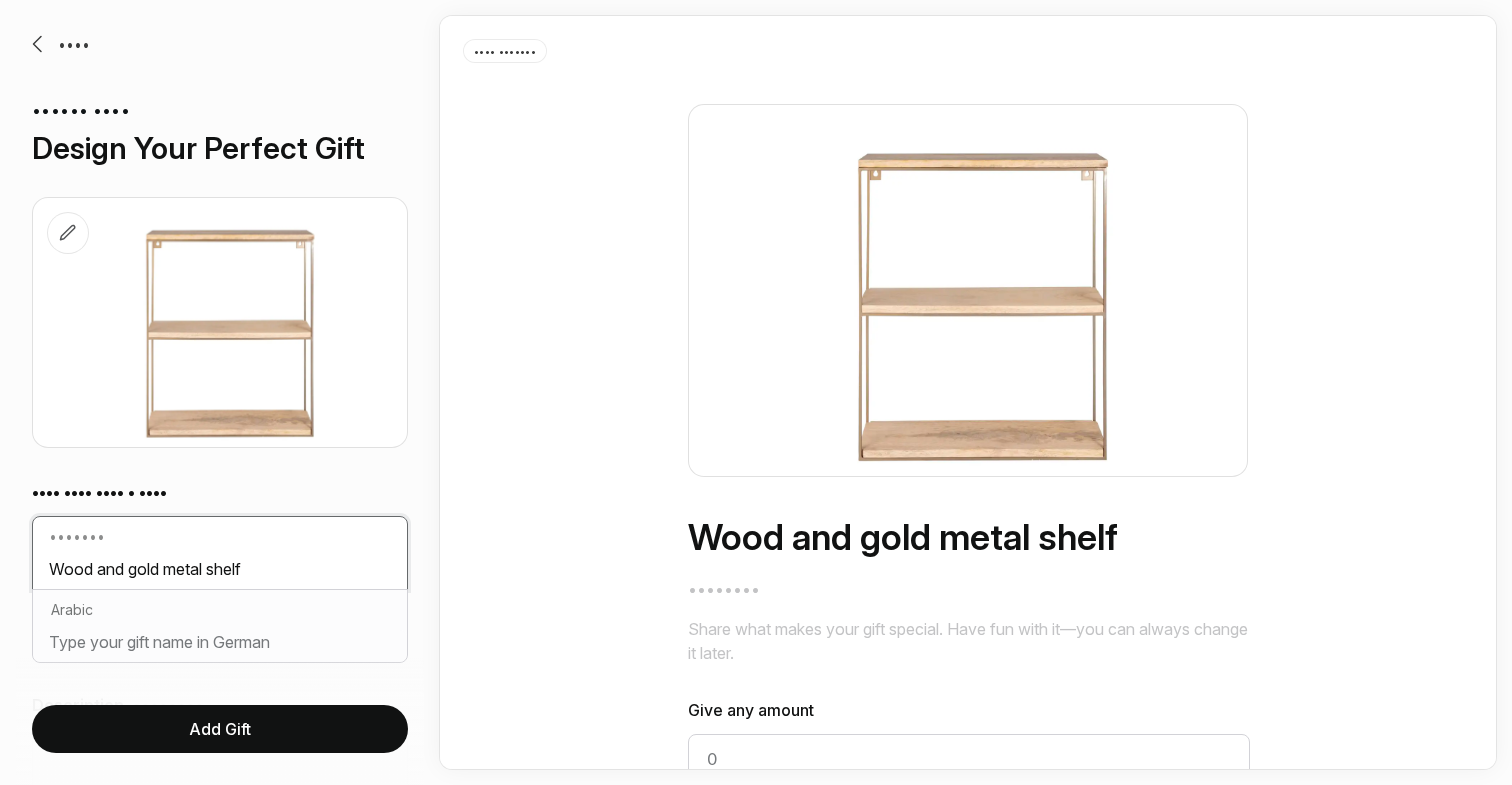 drag, startPoint x: 265, startPoint y: 566, endPoint x: 10, endPoint y: 562, distance: 255.03137 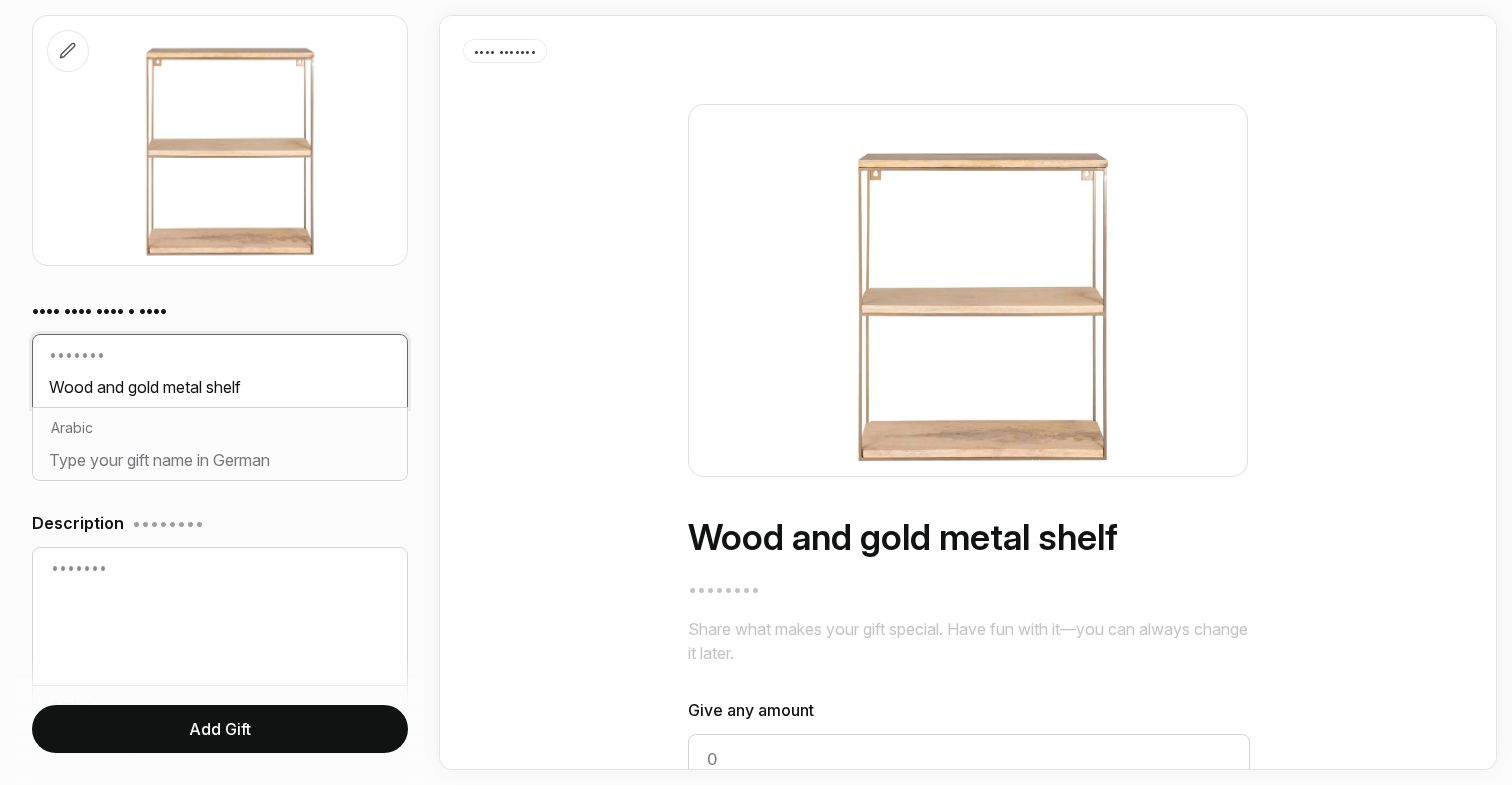 type on "Wood and gold metal shelf" 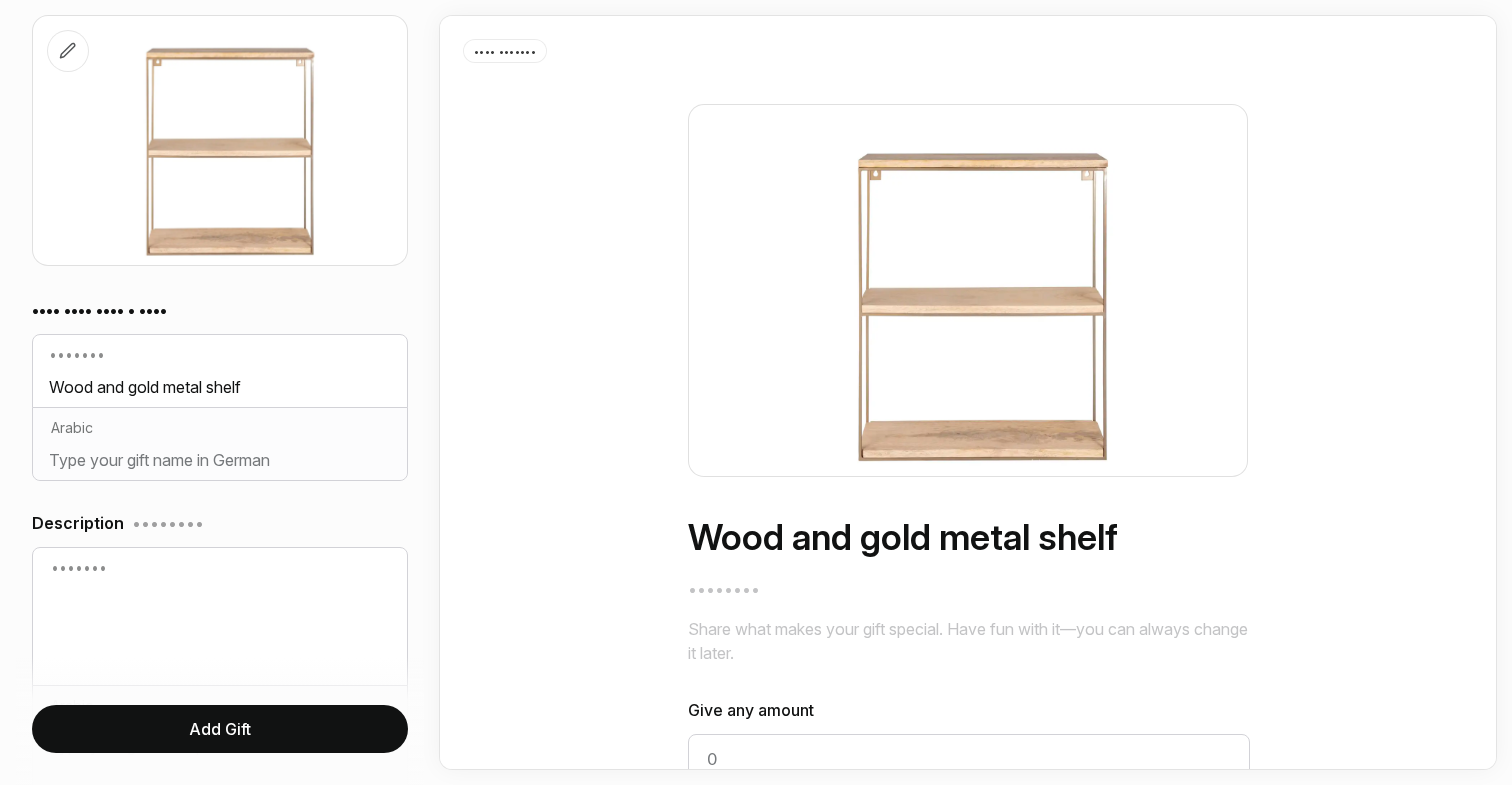 click on "Description optional
English" at bounding box center [220, 602] 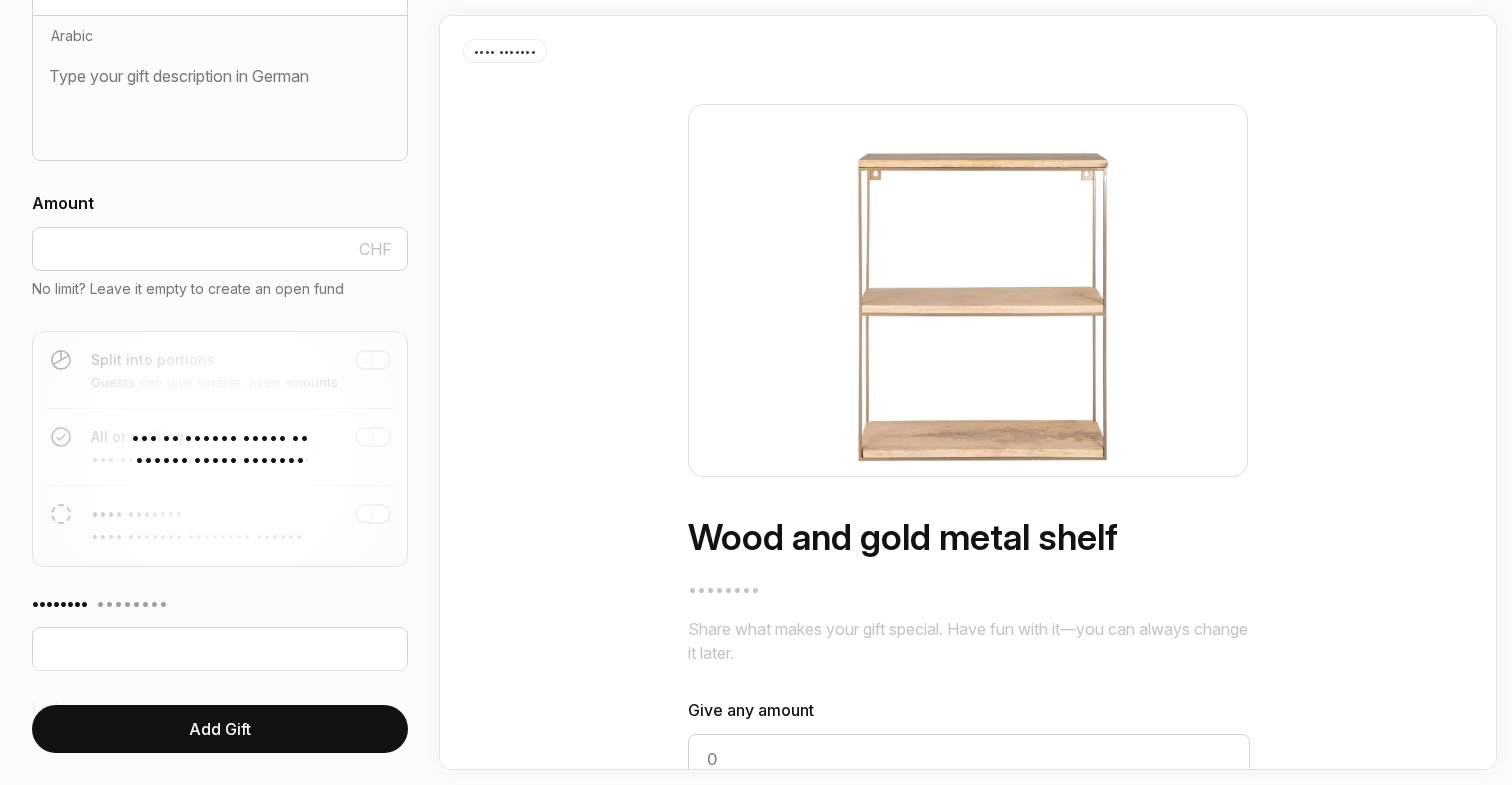 scroll, scrollTop: 861, scrollLeft: 0, axis: vertical 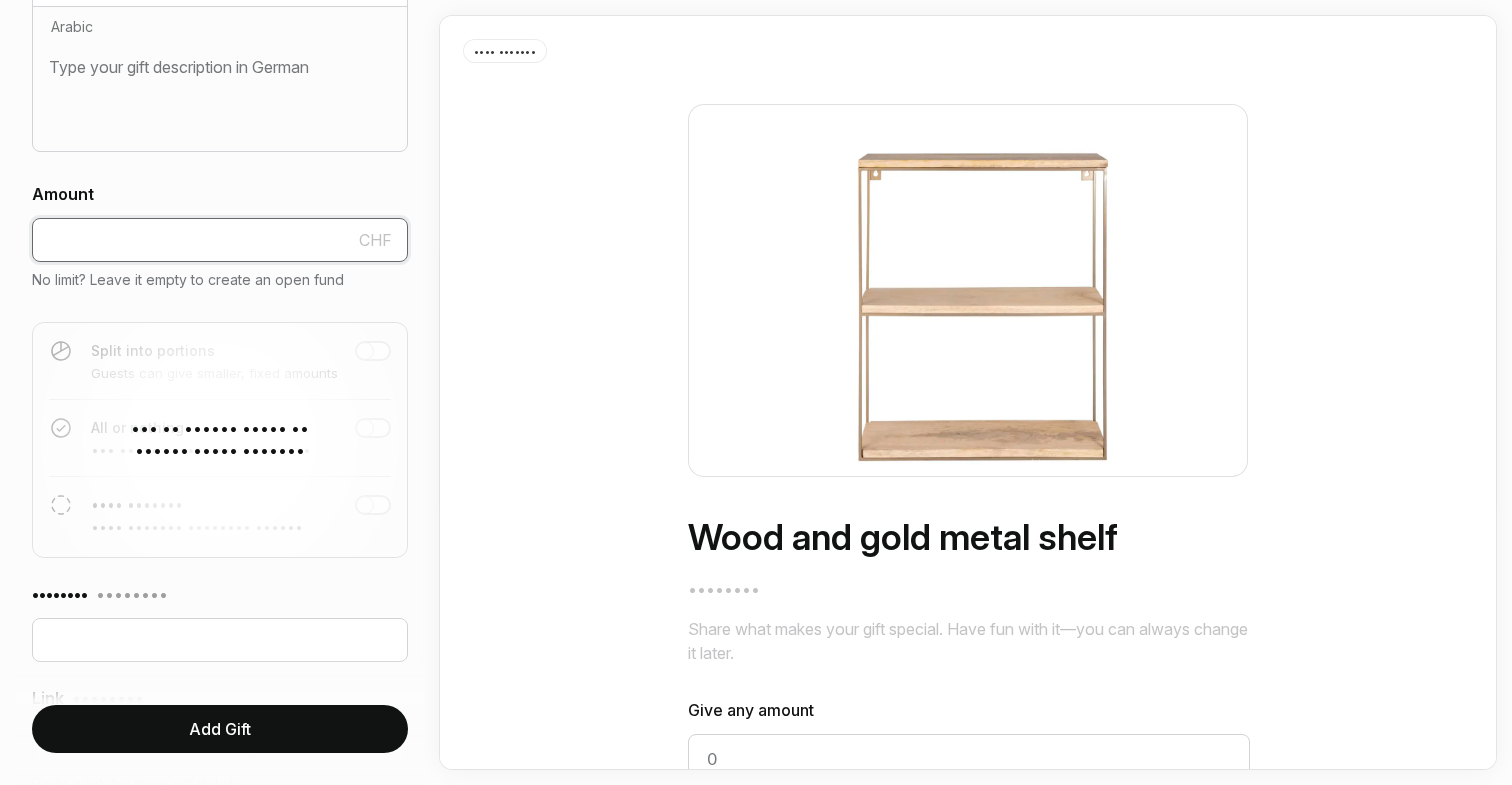click at bounding box center [220, 240] 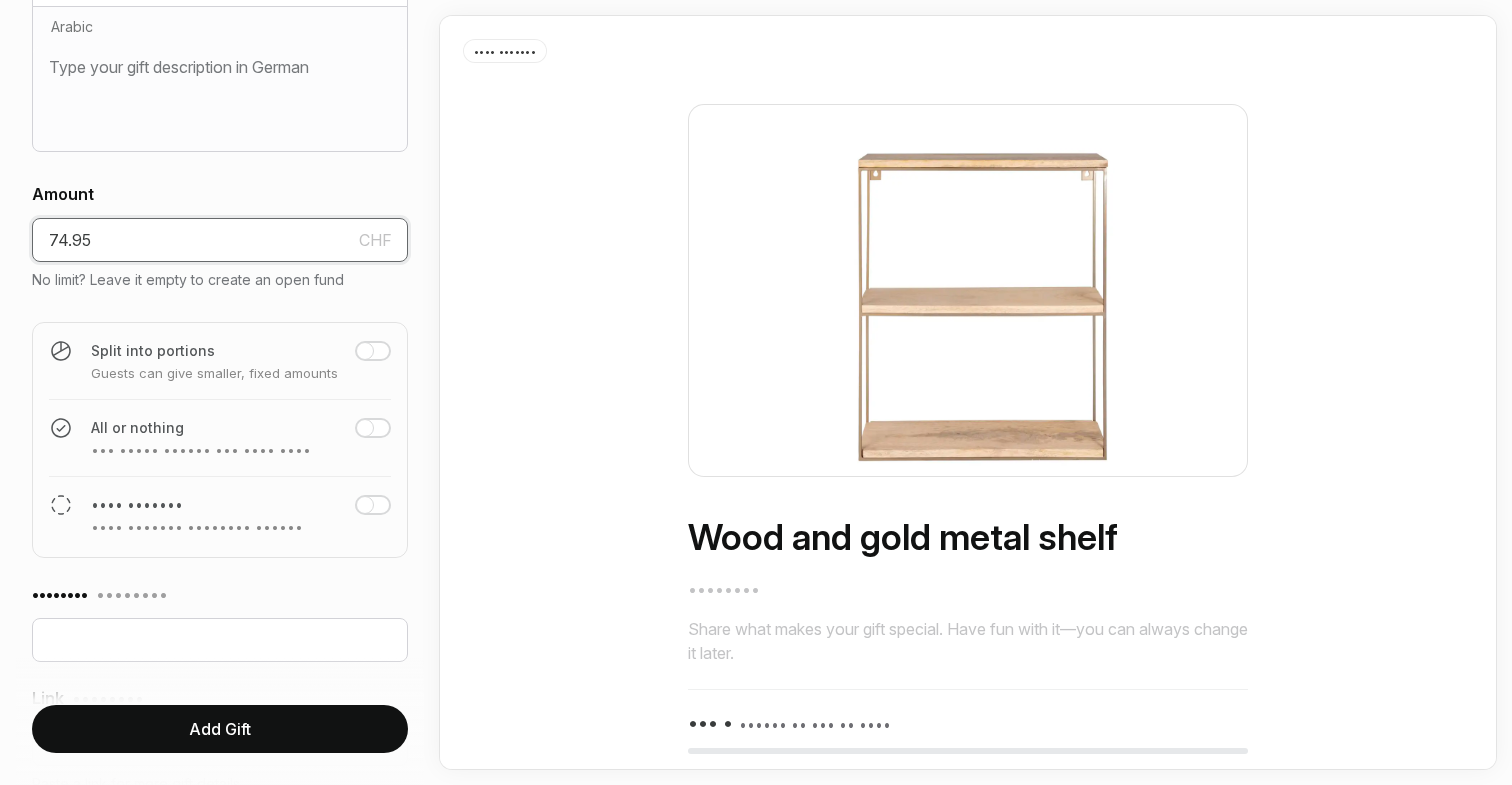 type on "74.95" 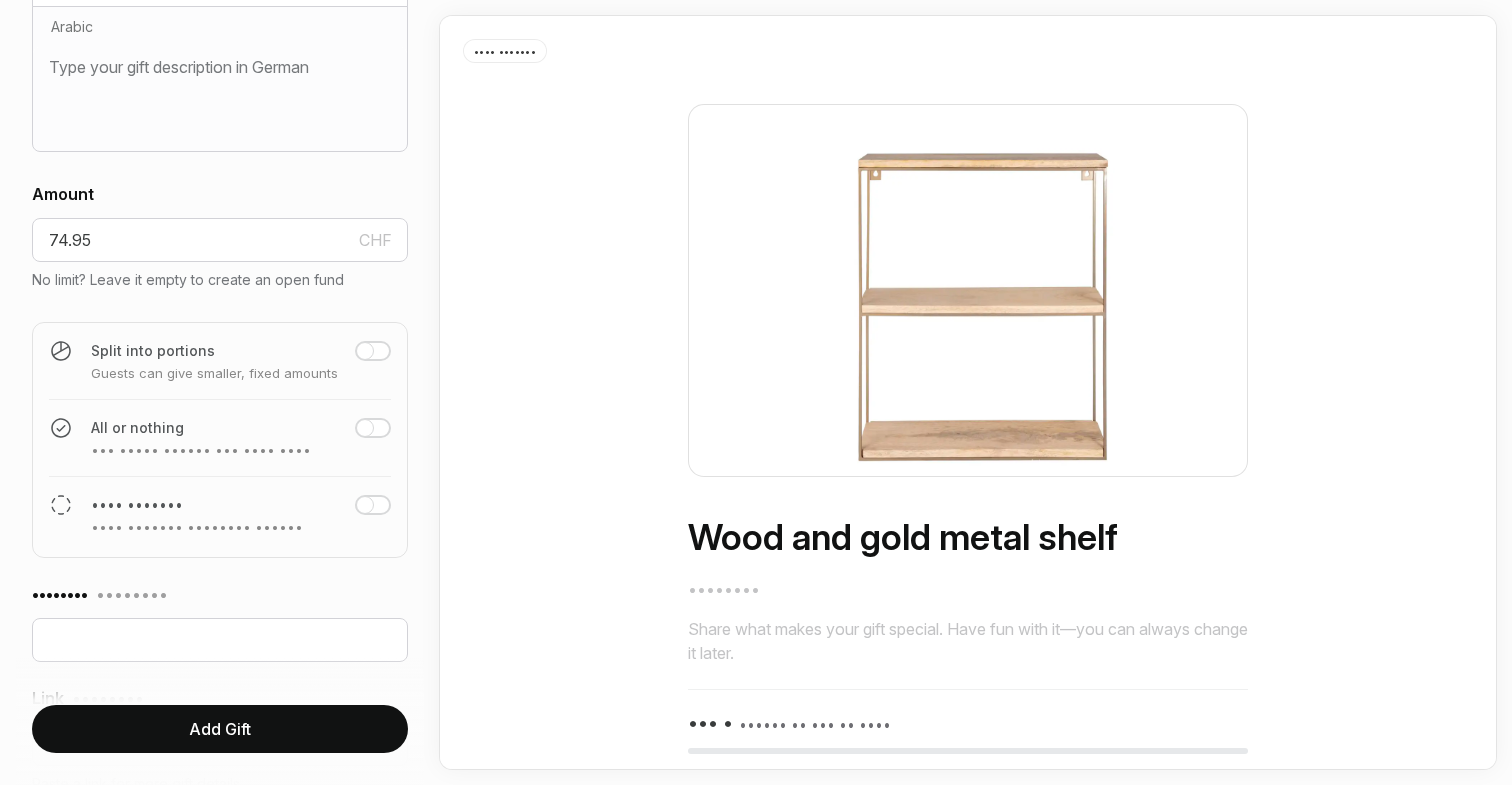 click on "[ADJECTIVE] [PRODUCT] | Hitchd" at bounding box center (220, 239) 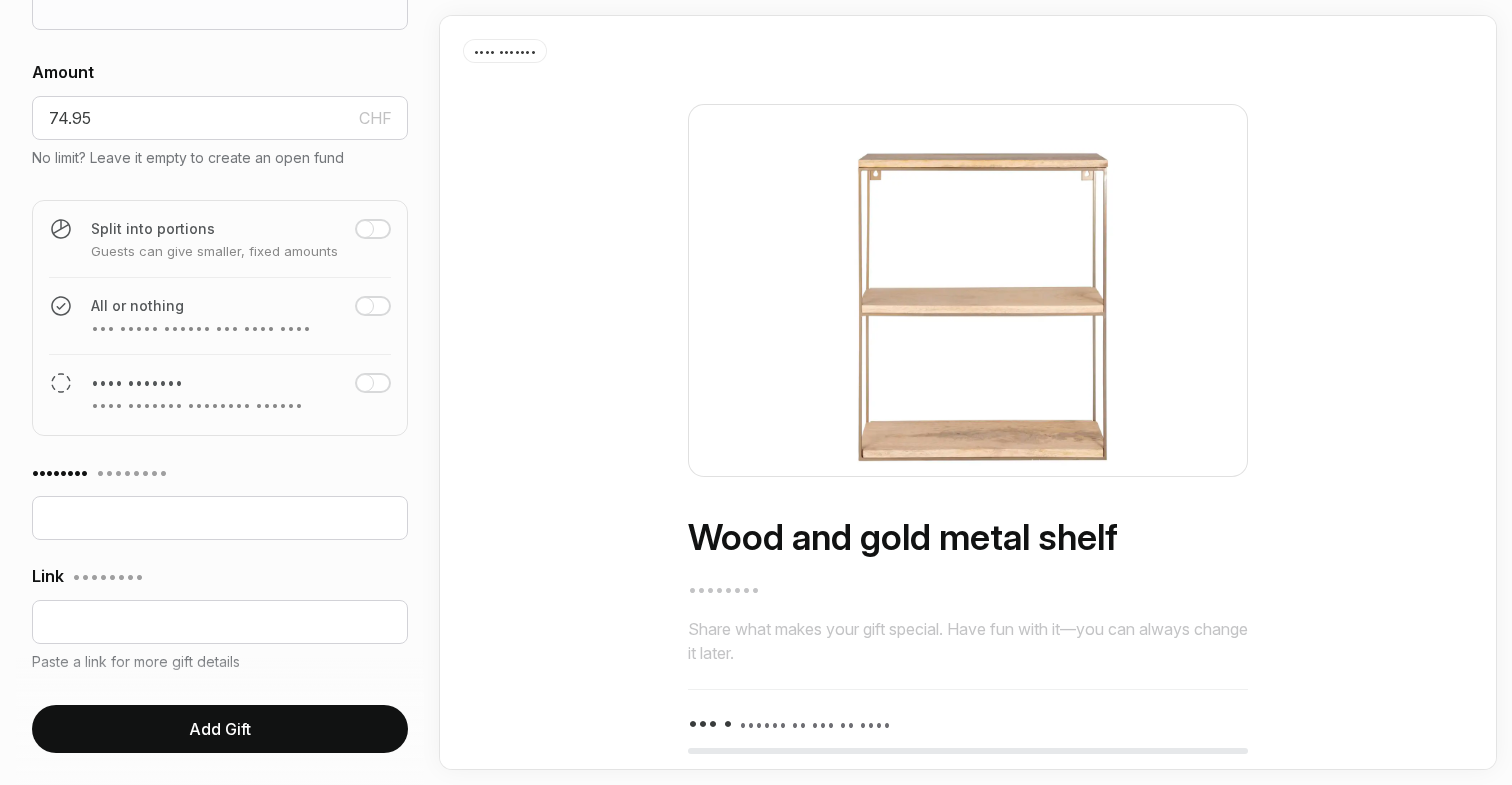 scroll, scrollTop: 1037, scrollLeft: 0, axis: vertical 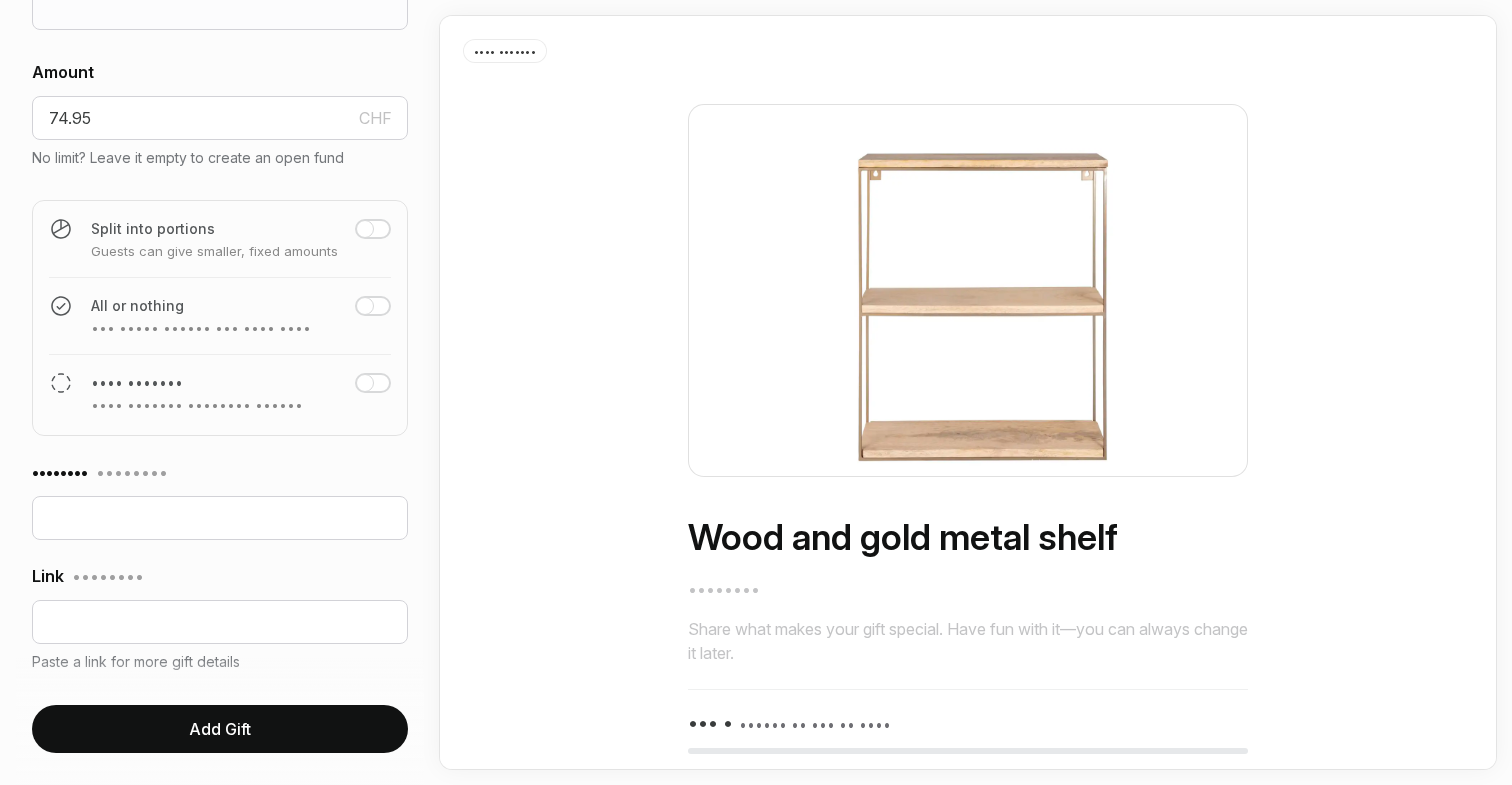 click at bounding box center (373, 229) 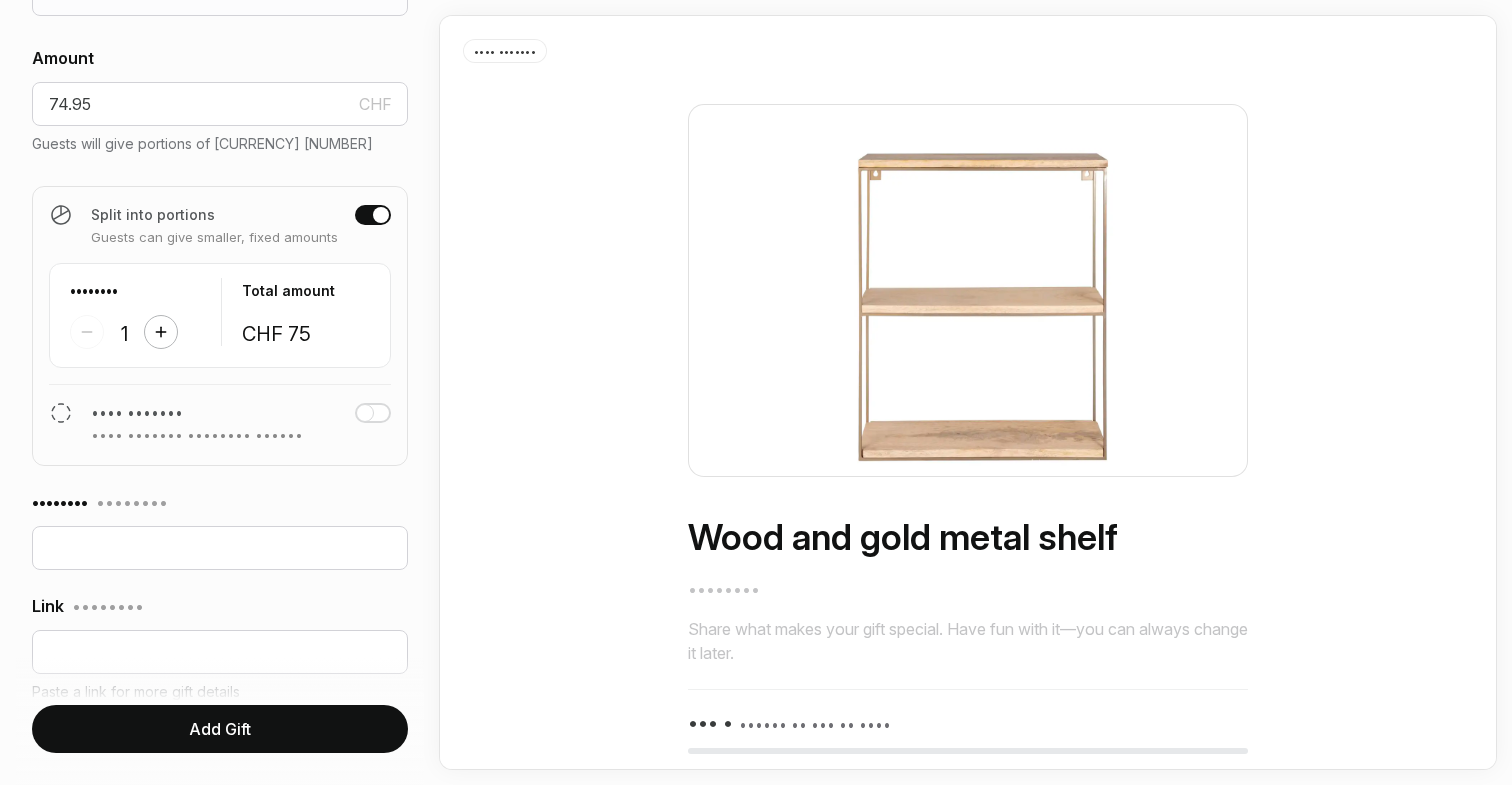 click at bounding box center (161, 332) 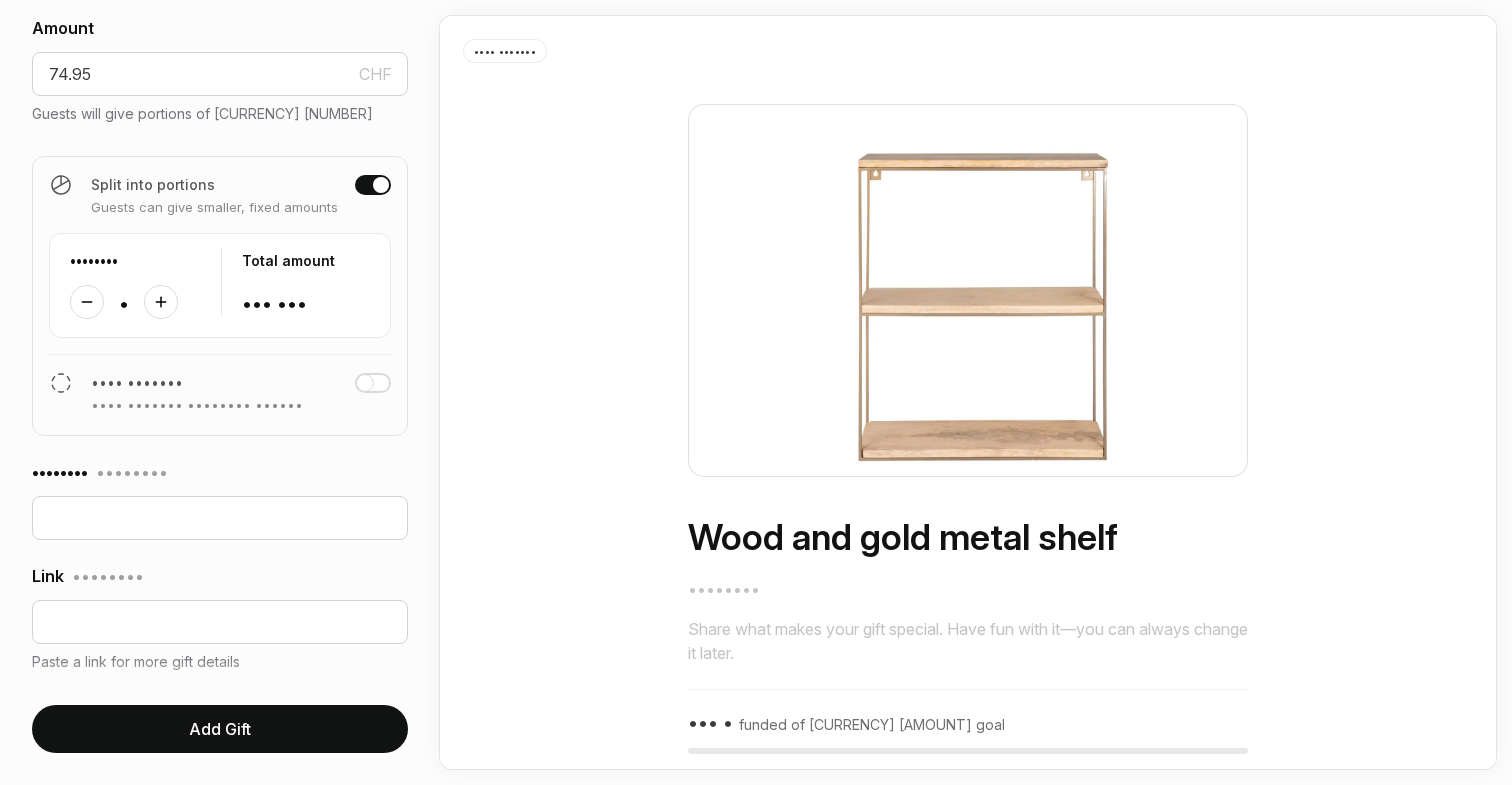 scroll, scrollTop: 1081, scrollLeft: 0, axis: vertical 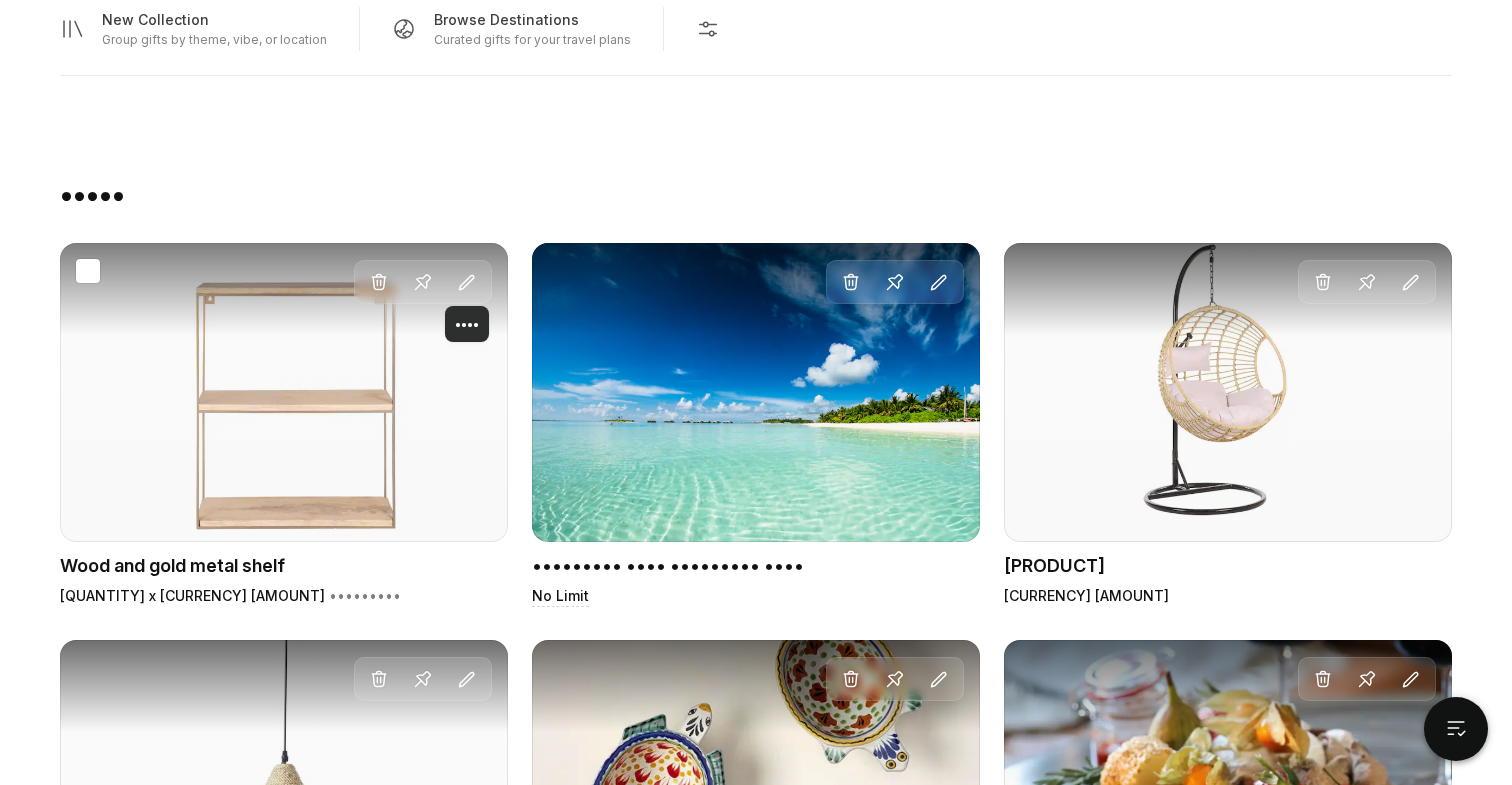 click at bounding box center (467, 283) 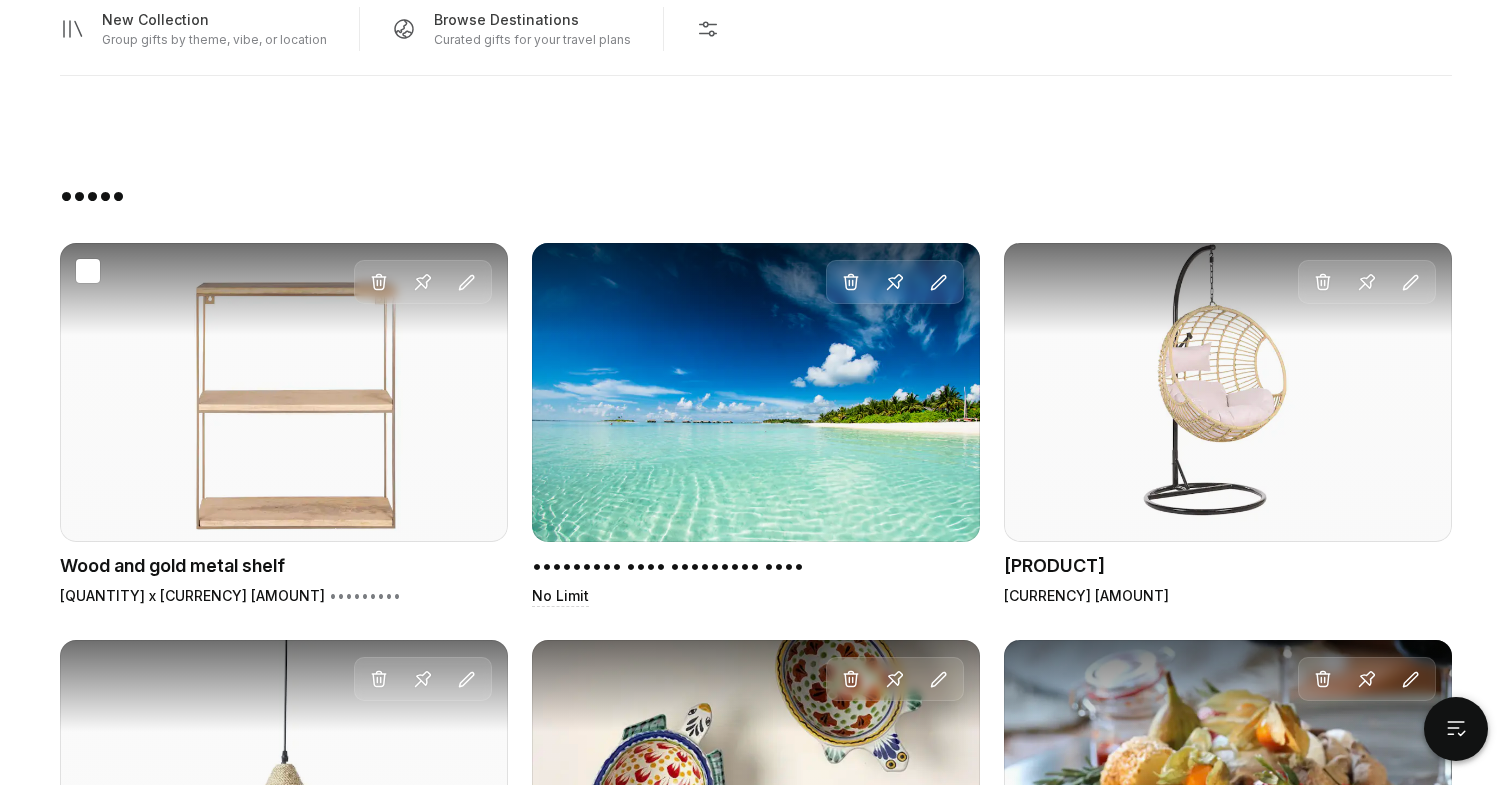 scroll, scrollTop: 0, scrollLeft: 0, axis: both 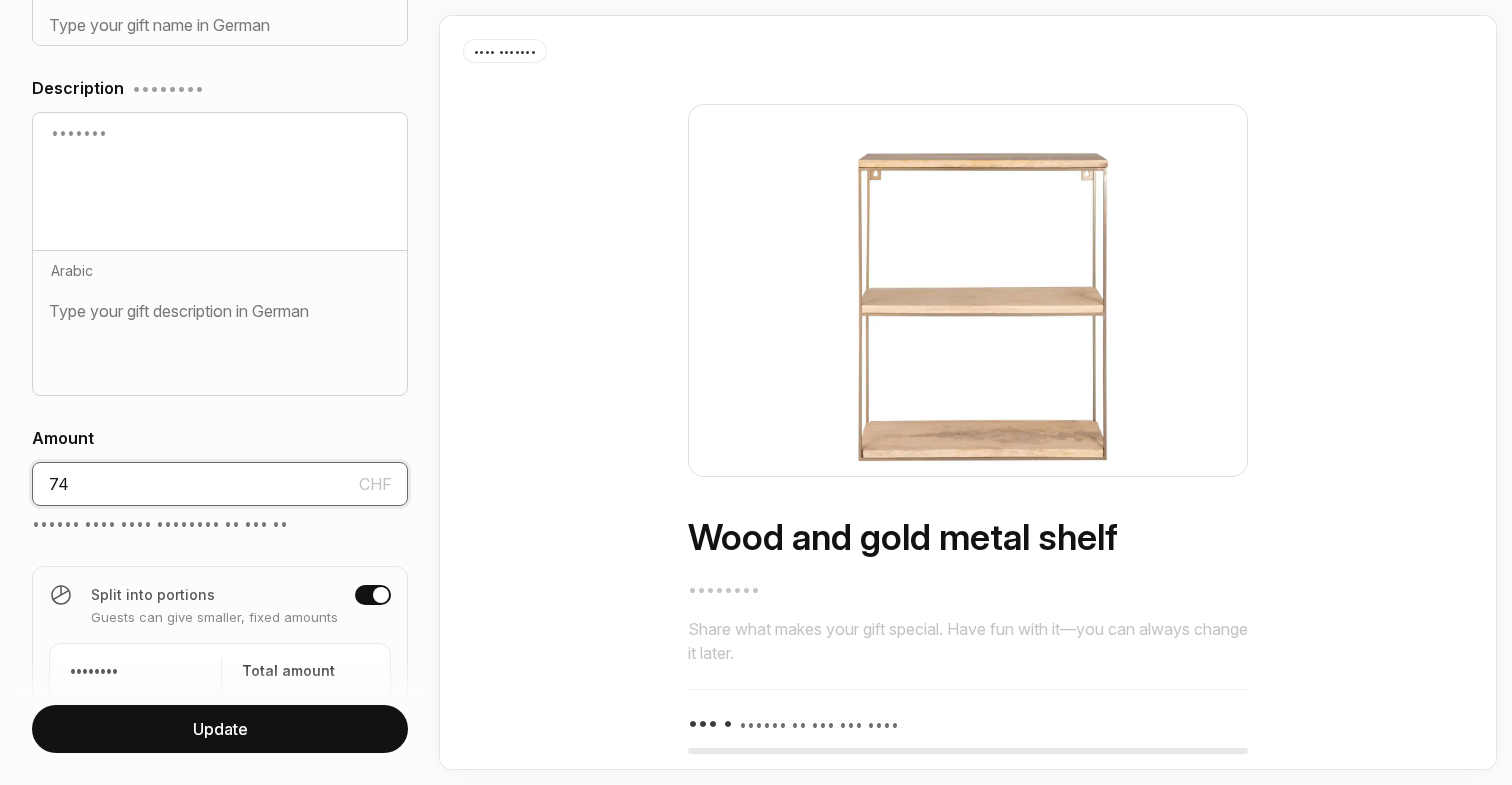 click on "74" at bounding box center (220, 484) 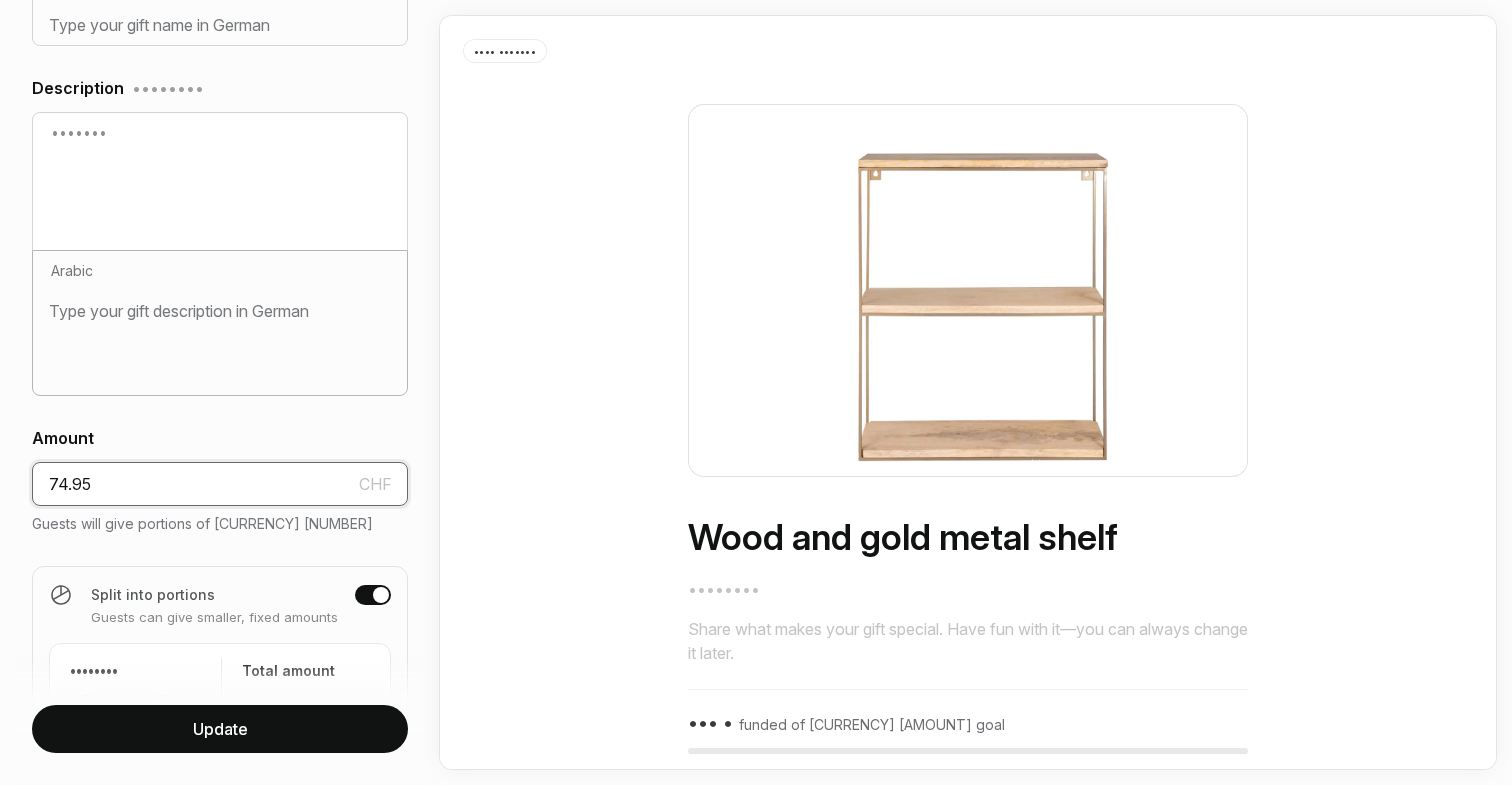 type on "74.95" 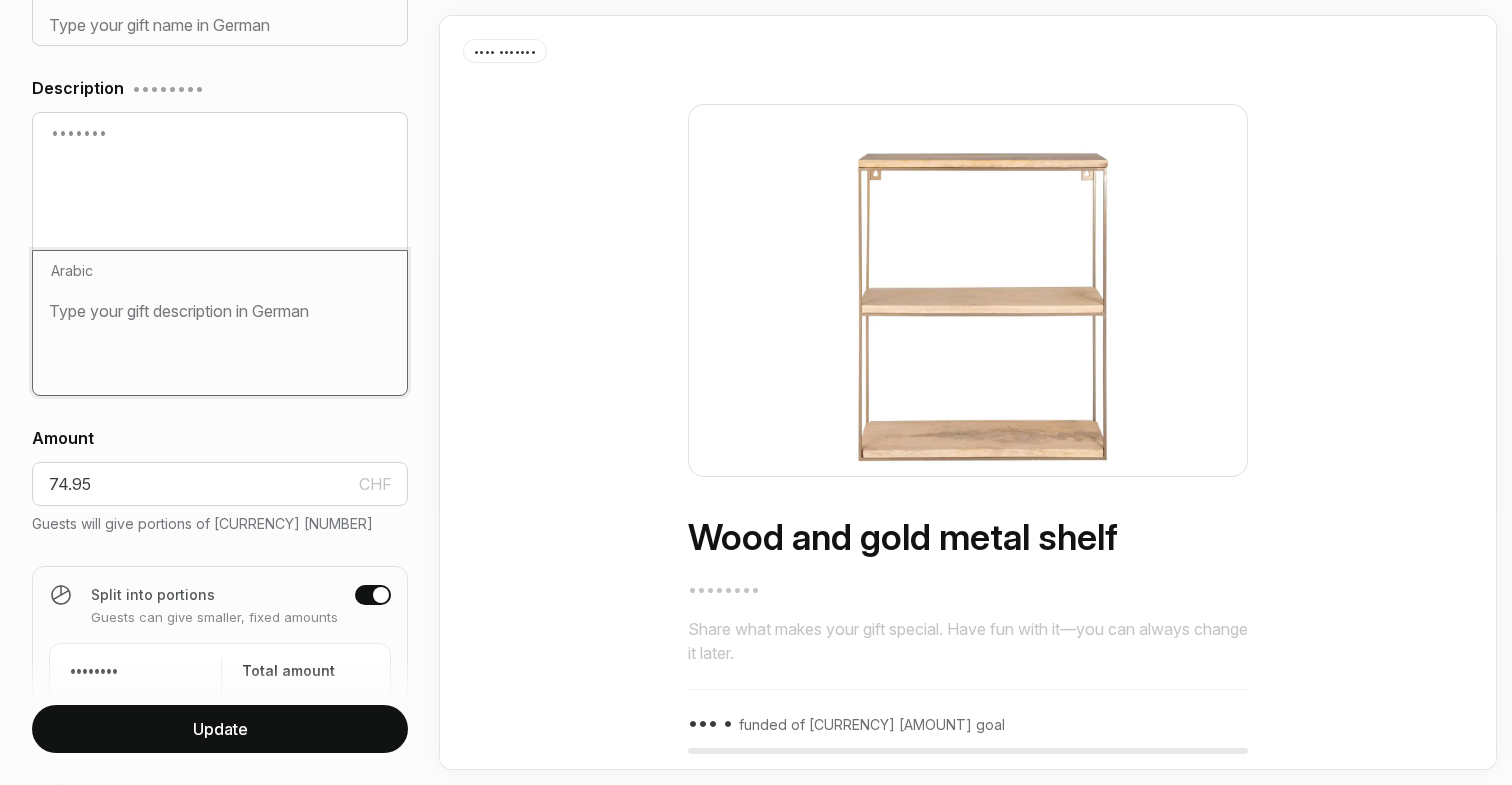 click at bounding box center [220, 335] 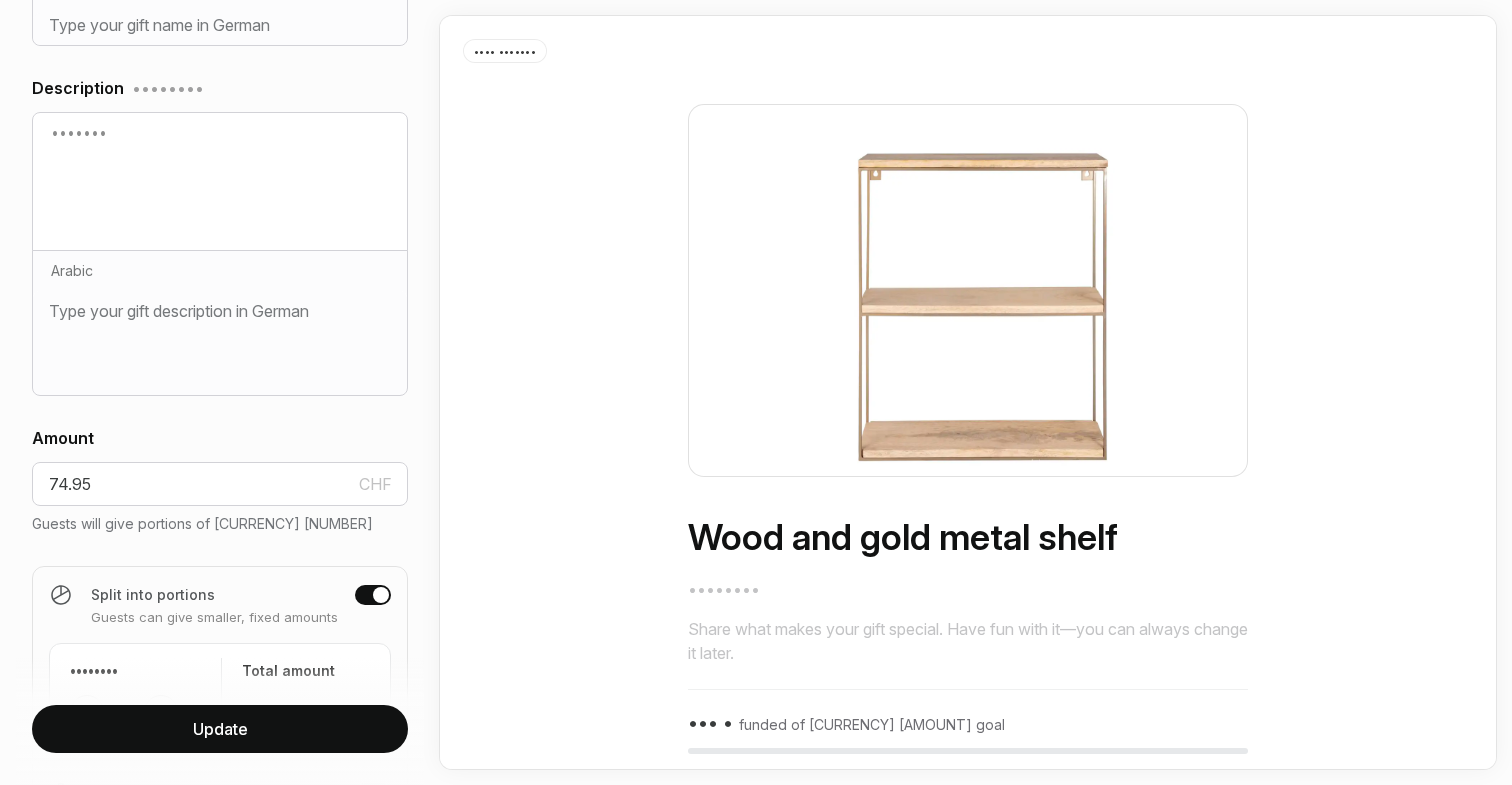 click on "Update" at bounding box center (220, 729) 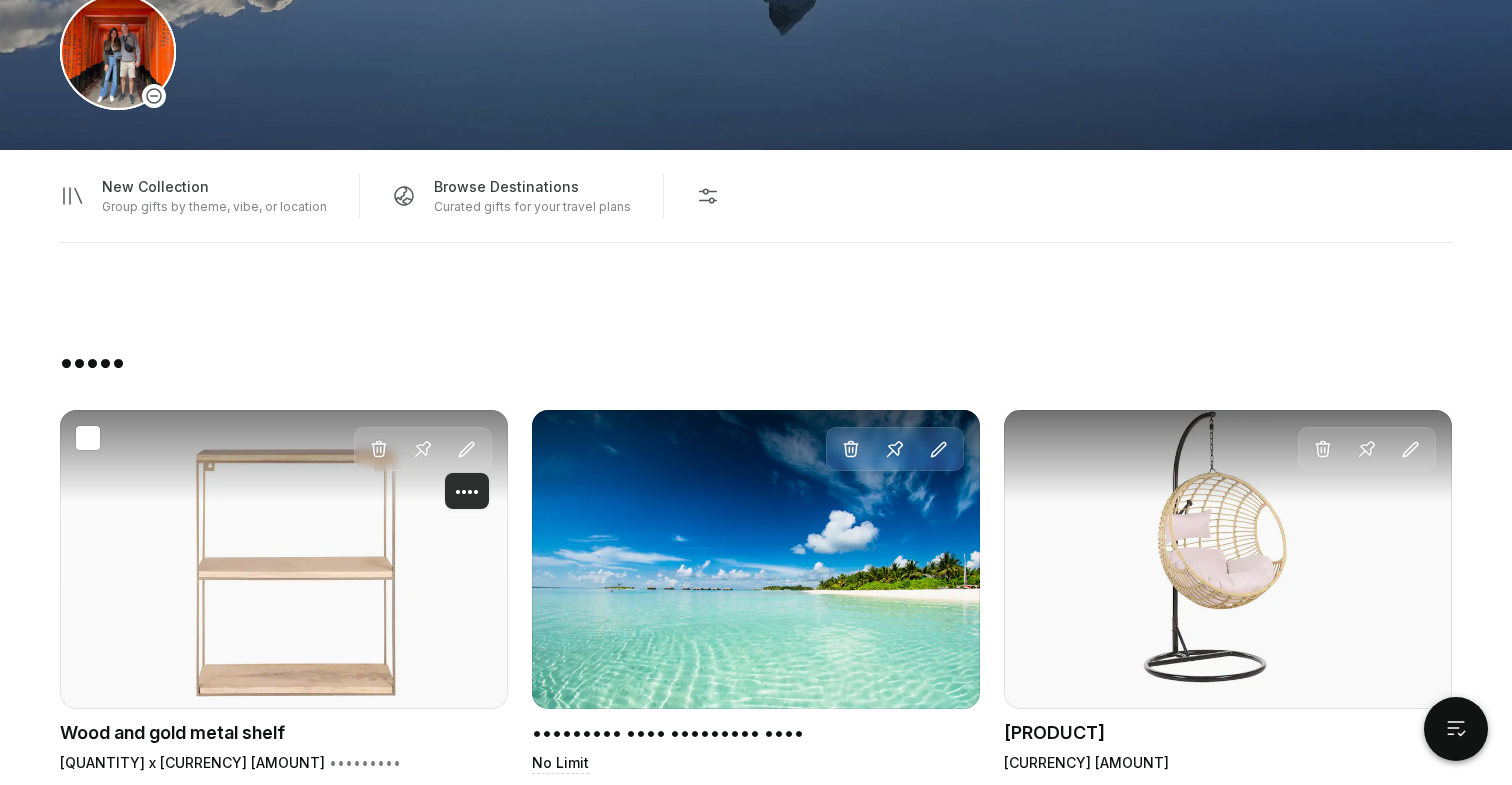 scroll, scrollTop: 896, scrollLeft: 0, axis: vertical 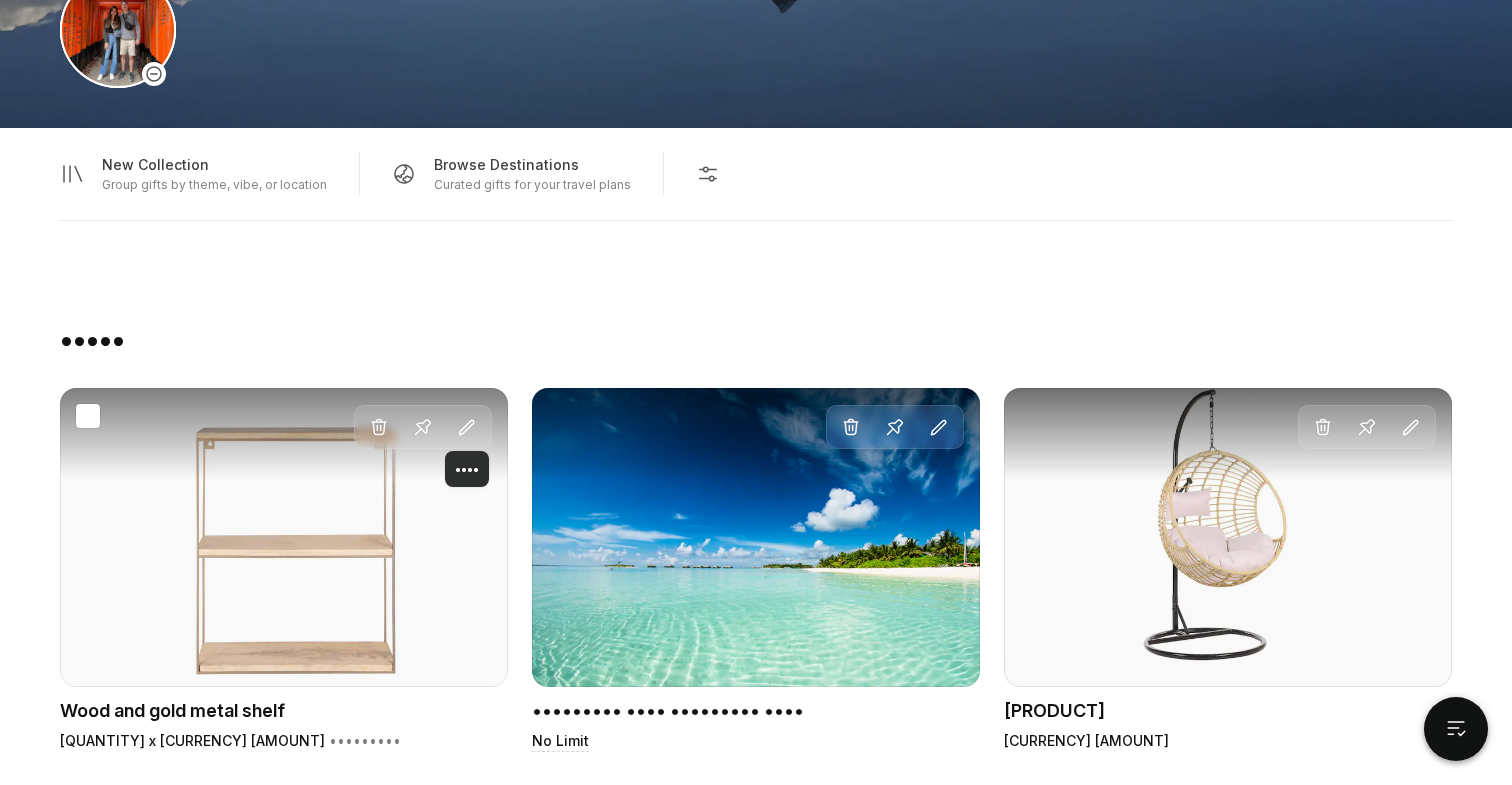 click at bounding box center [467, 428] 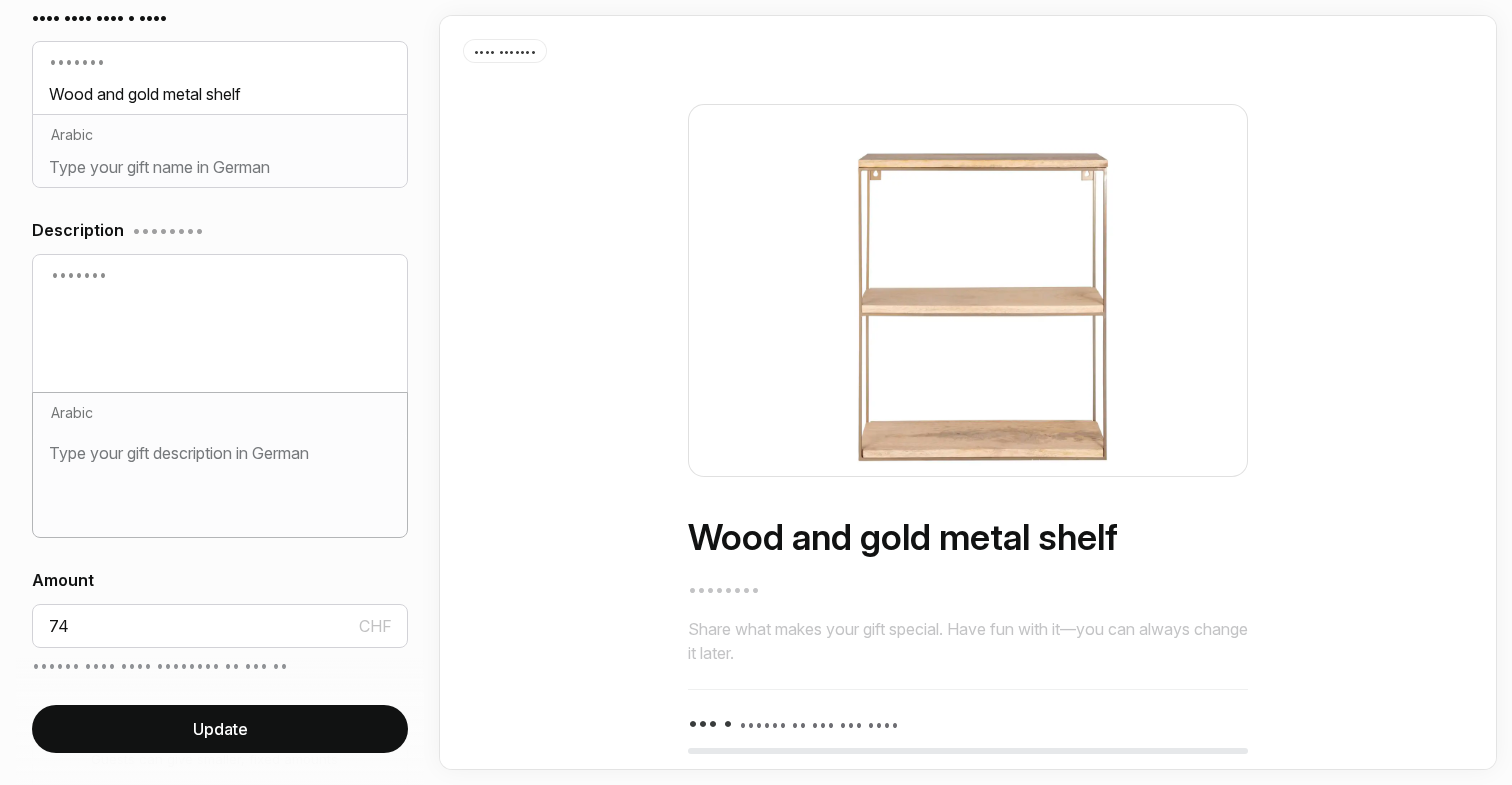 scroll, scrollTop: 506, scrollLeft: 0, axis: vertical 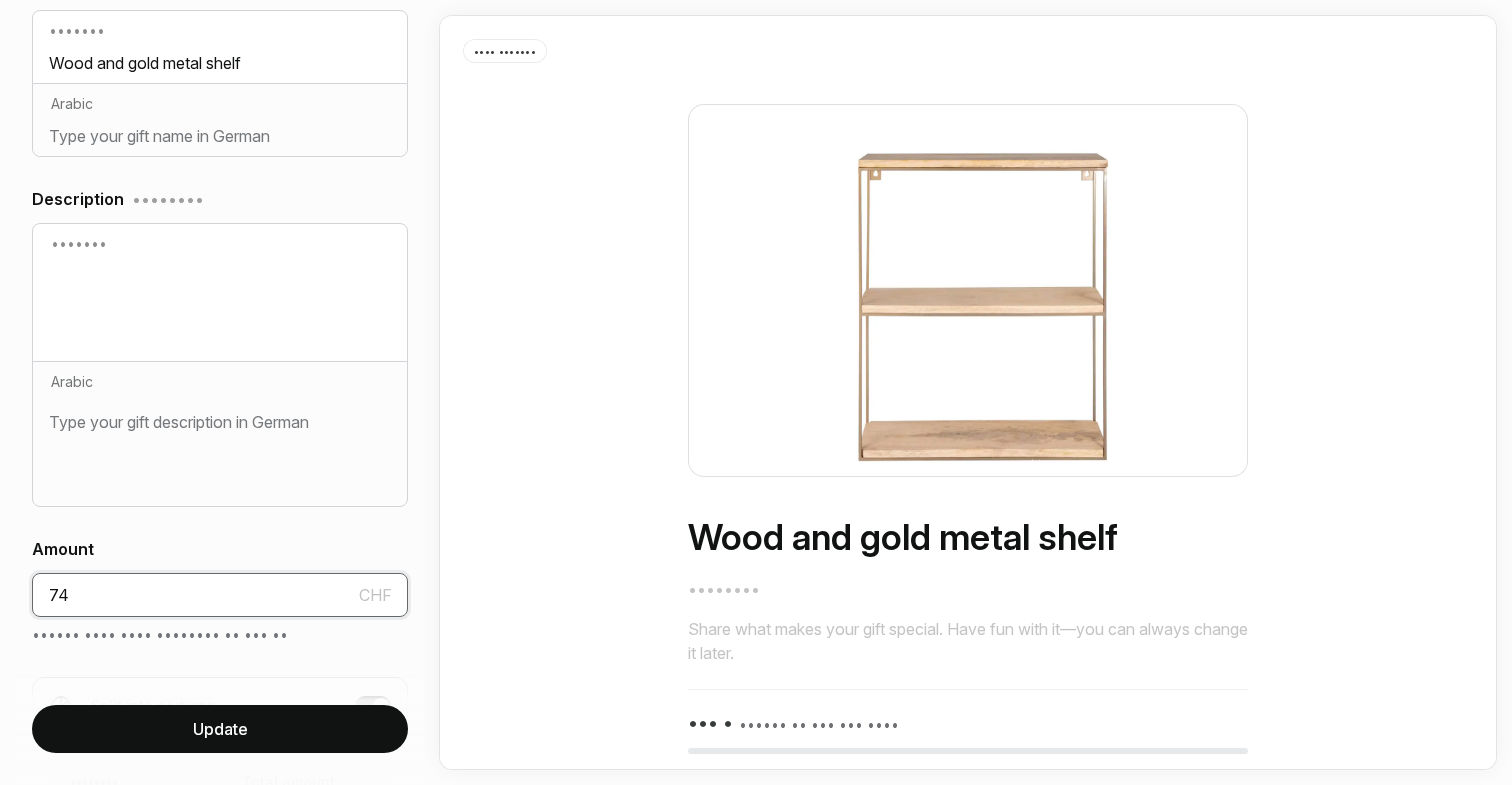 click on "74" at bounding box center (220, 595) 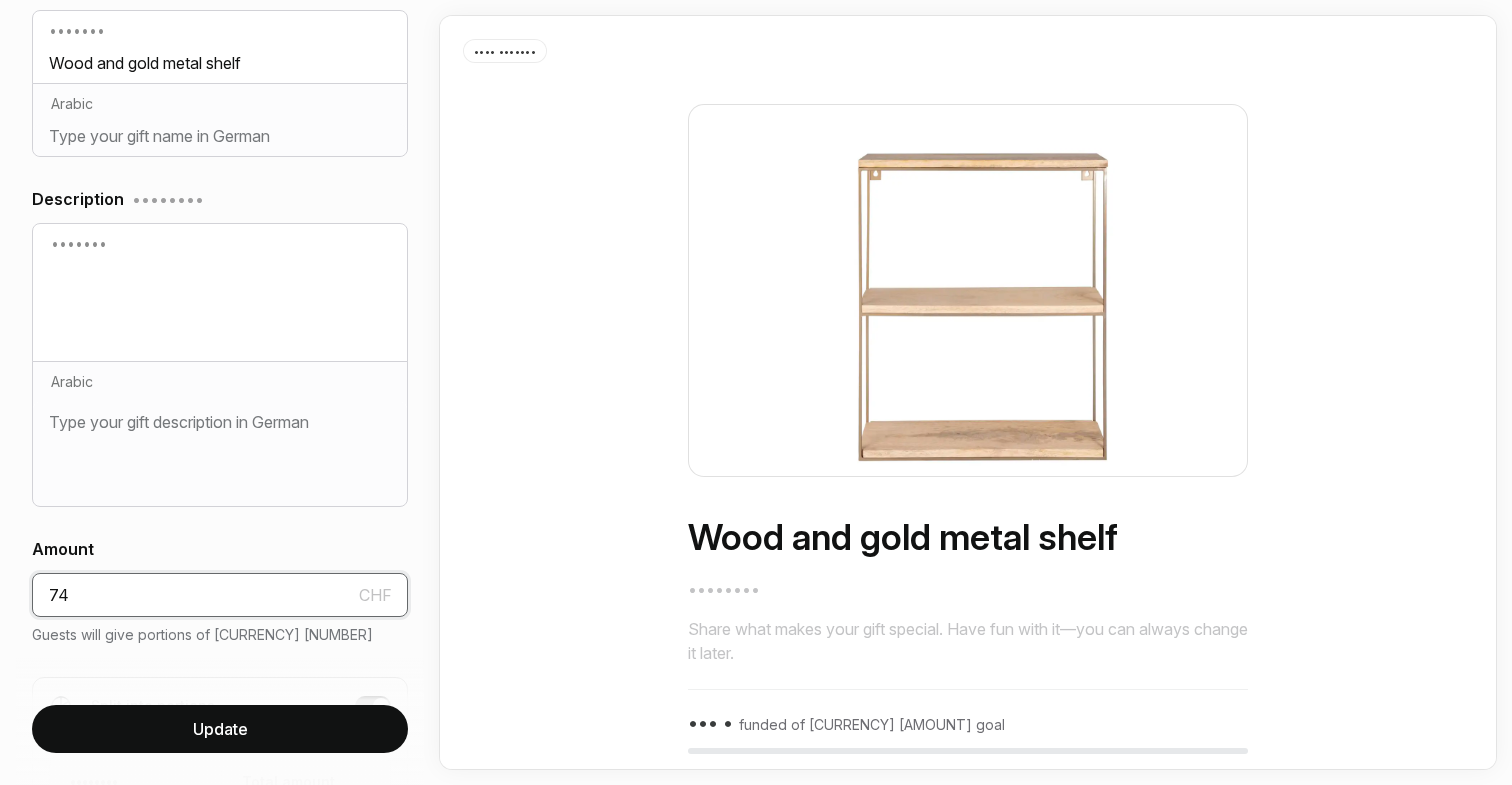 type on "••" 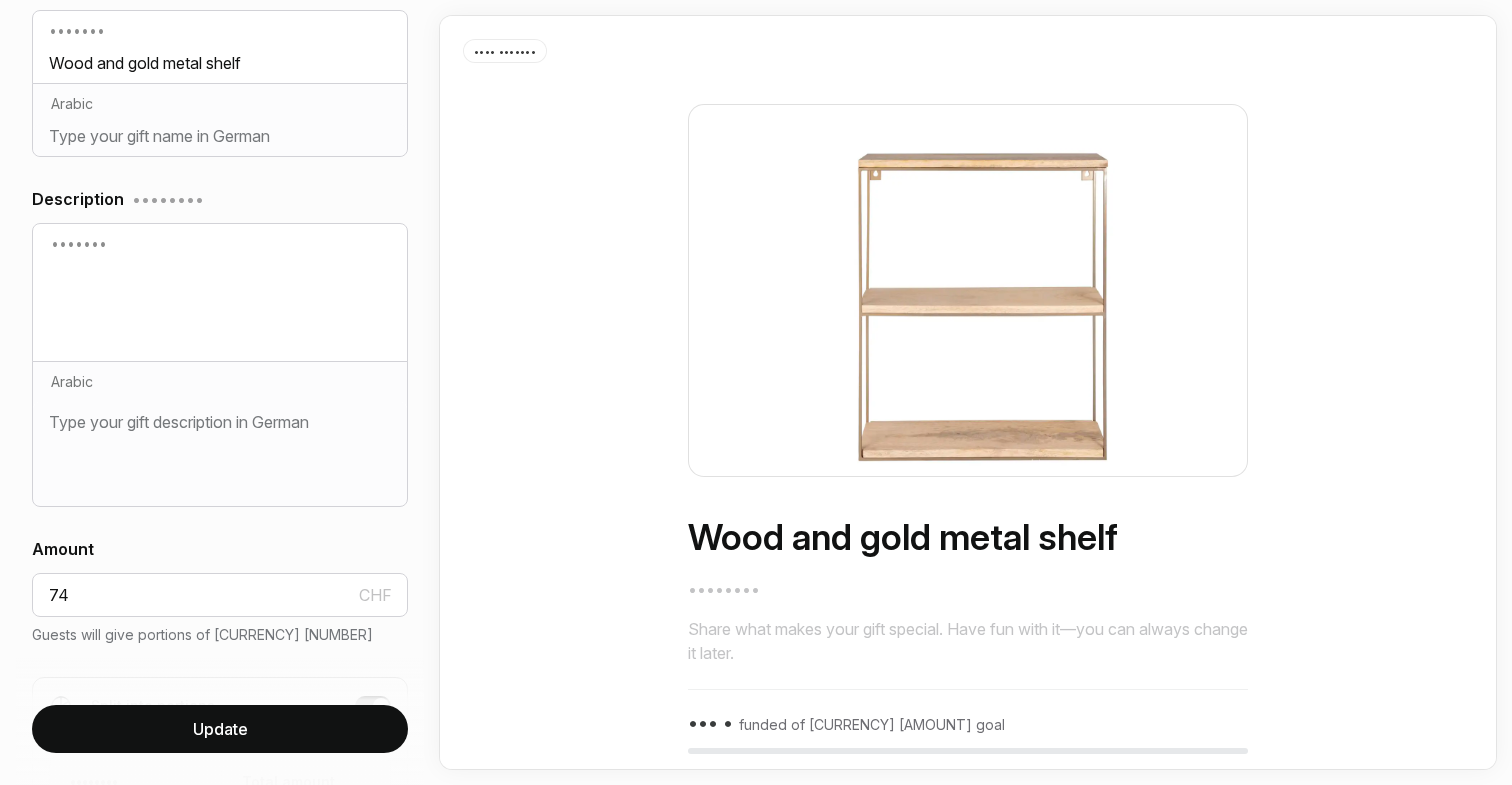 click on "Update" at bounding box center [220, 729] 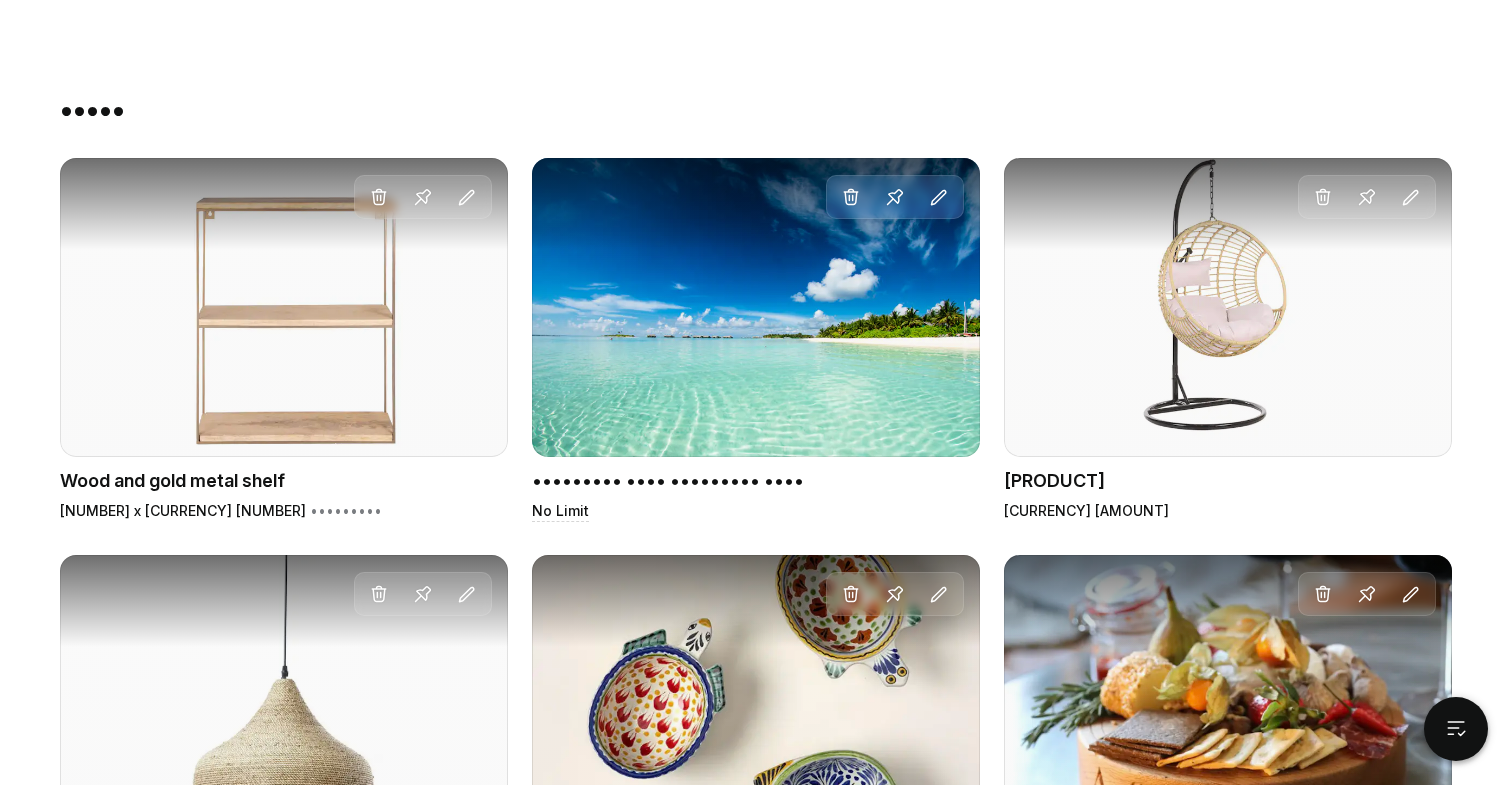 scroll, scrollTop: 1148, scrollLeft: 0, axis: vertical 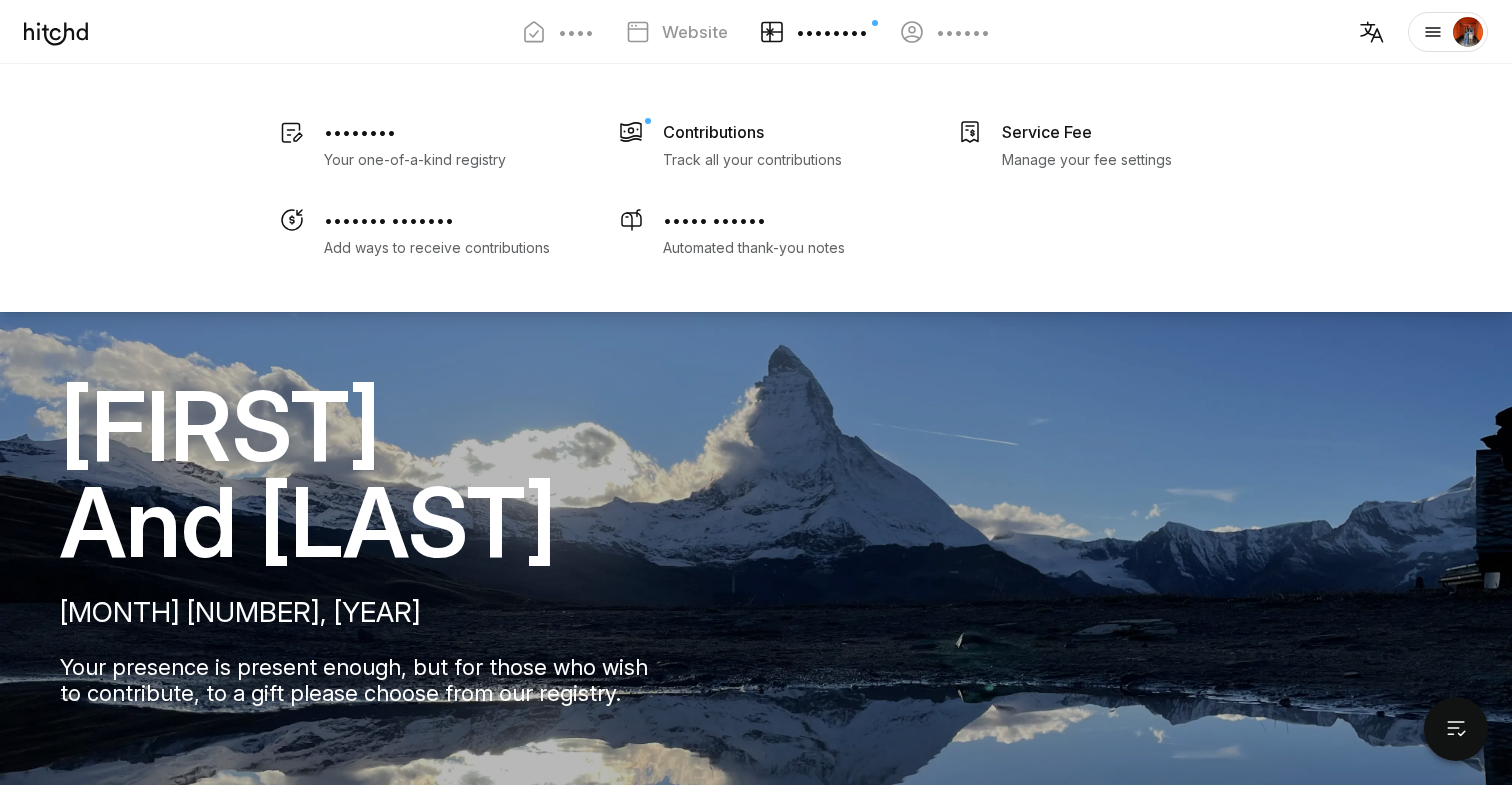 click on "••••••••" at bounding box center (832, 32) 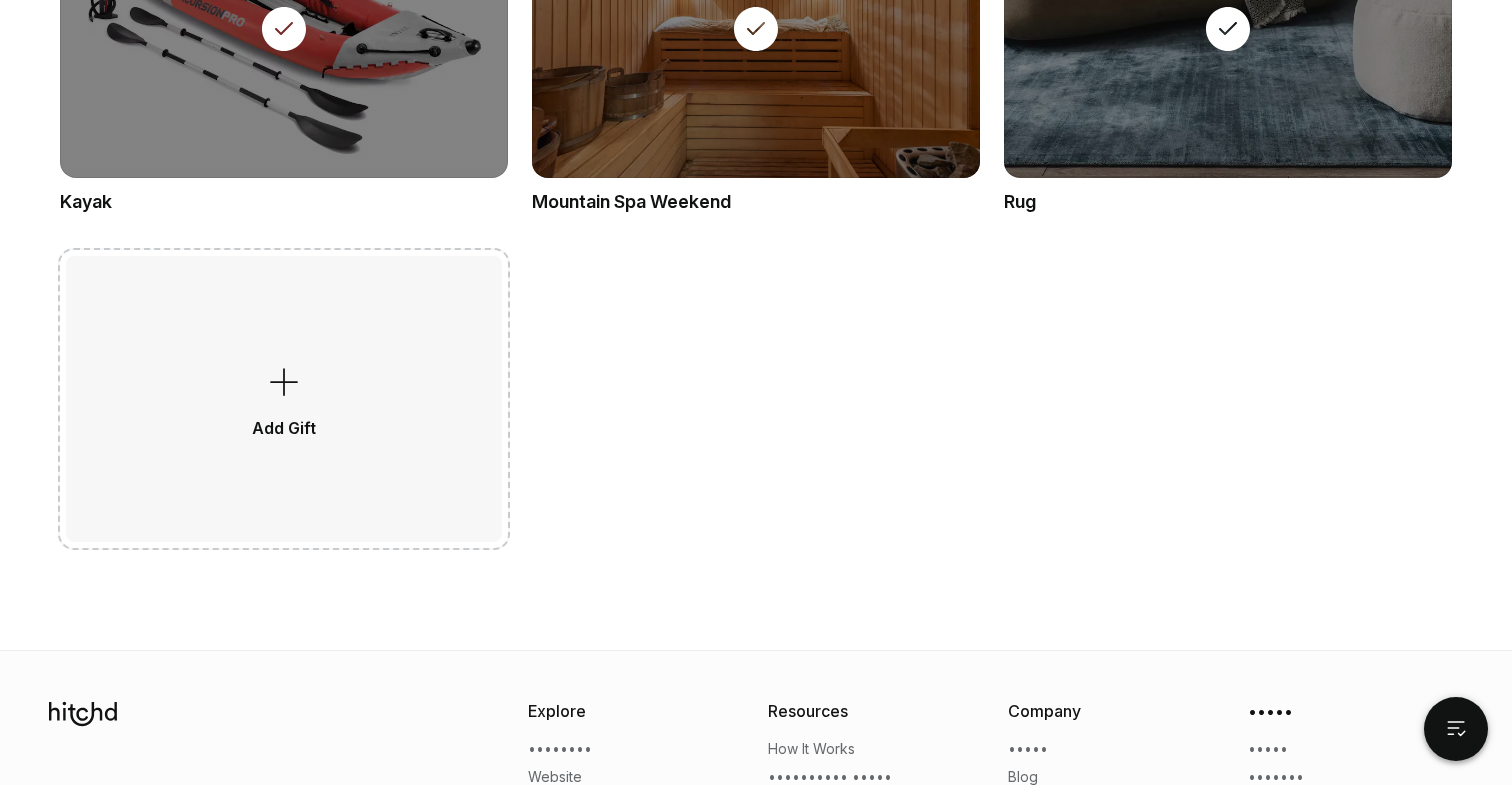 scroll, scrollTop: 6202, scrollLeft: 0, axis: vertical 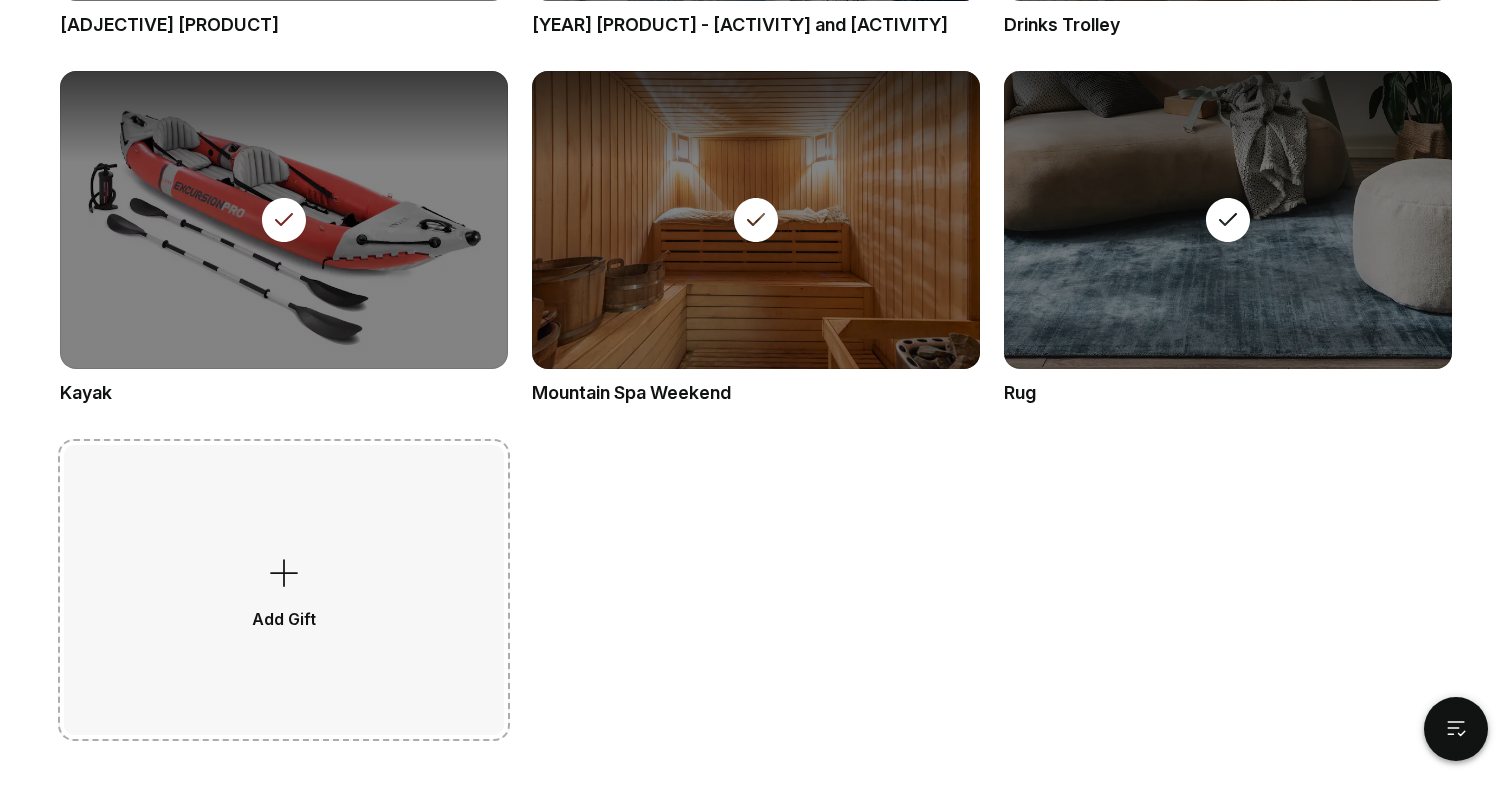 click at bounding box center (284, 575) 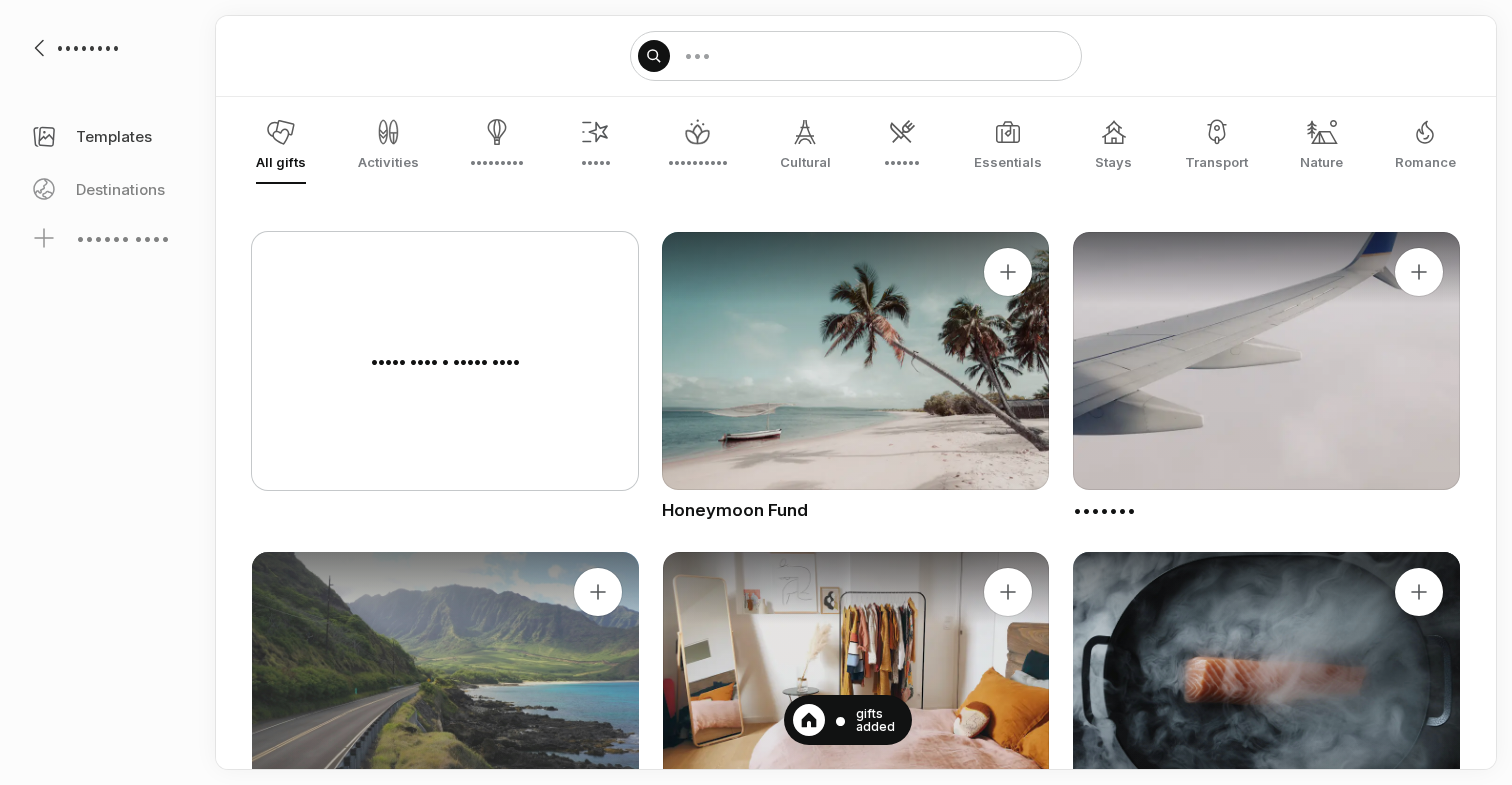 scroll, scrollTop: 0, scrollLeft: 0, axis: both 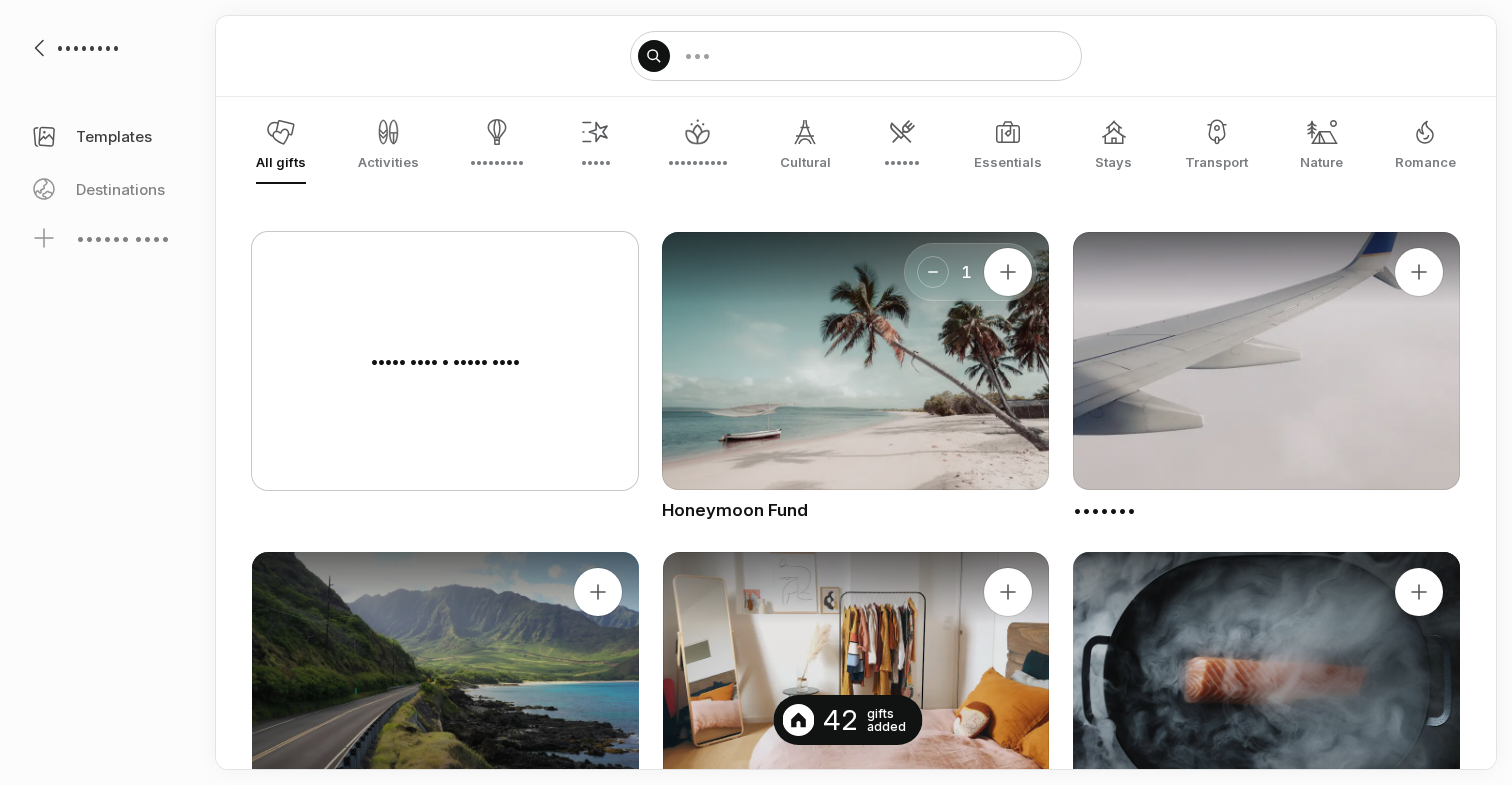 click on "••••• •••• • ••••• ••••" at bounding box center (445, 361) 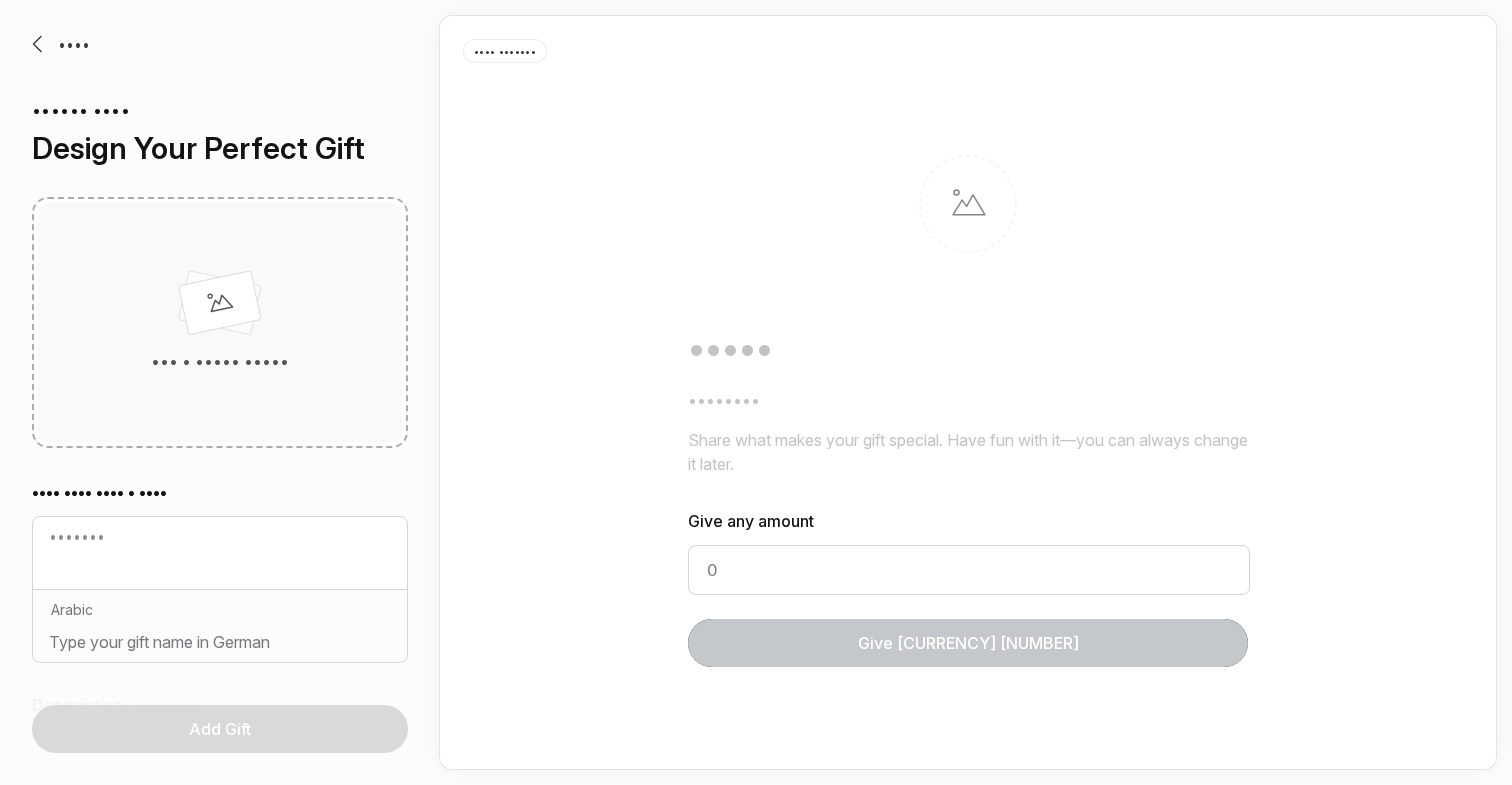 click at bounding box center [220, 307] 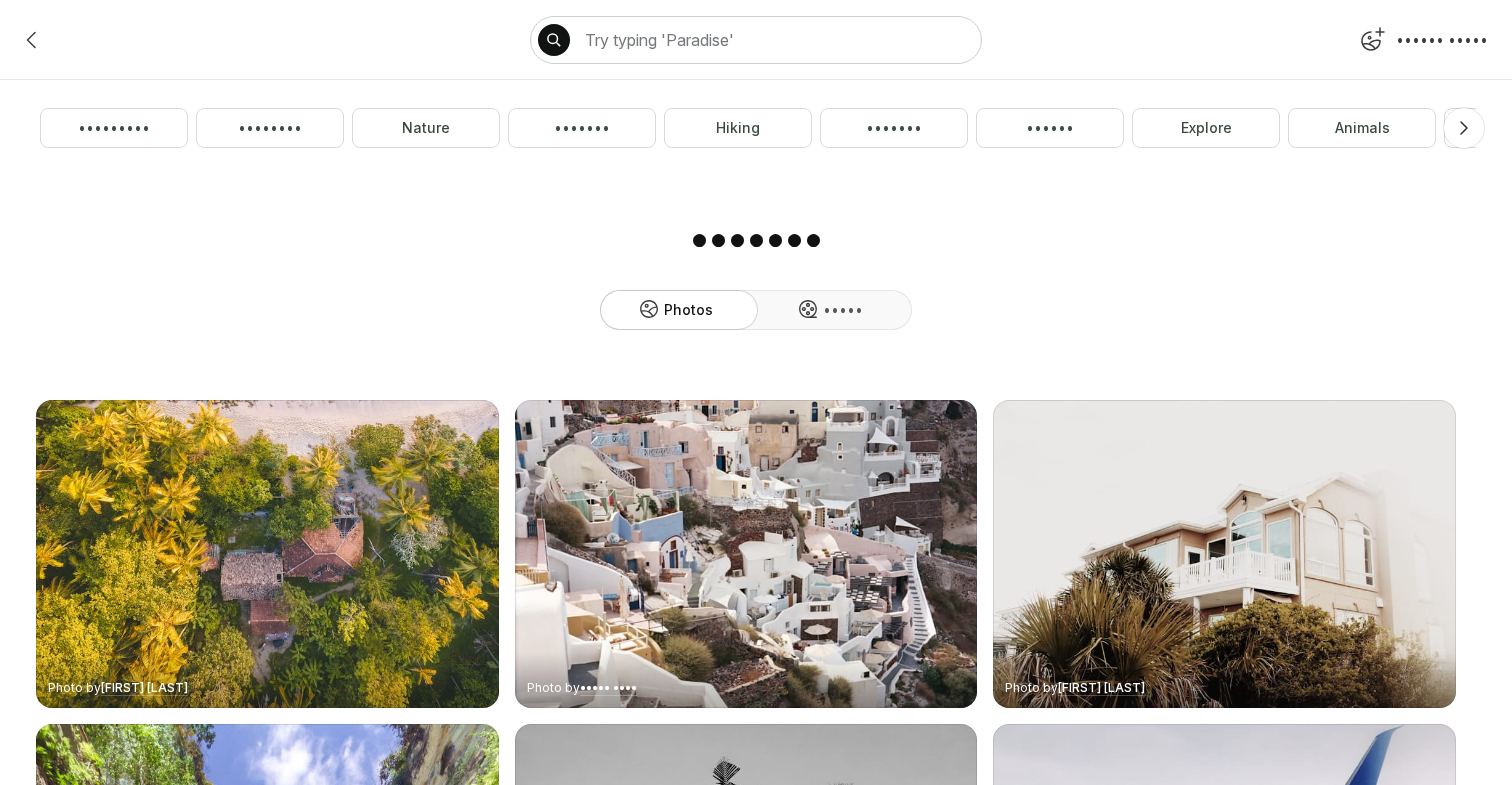 click on "•••••• •••••" at bounding box center (1422, 44) 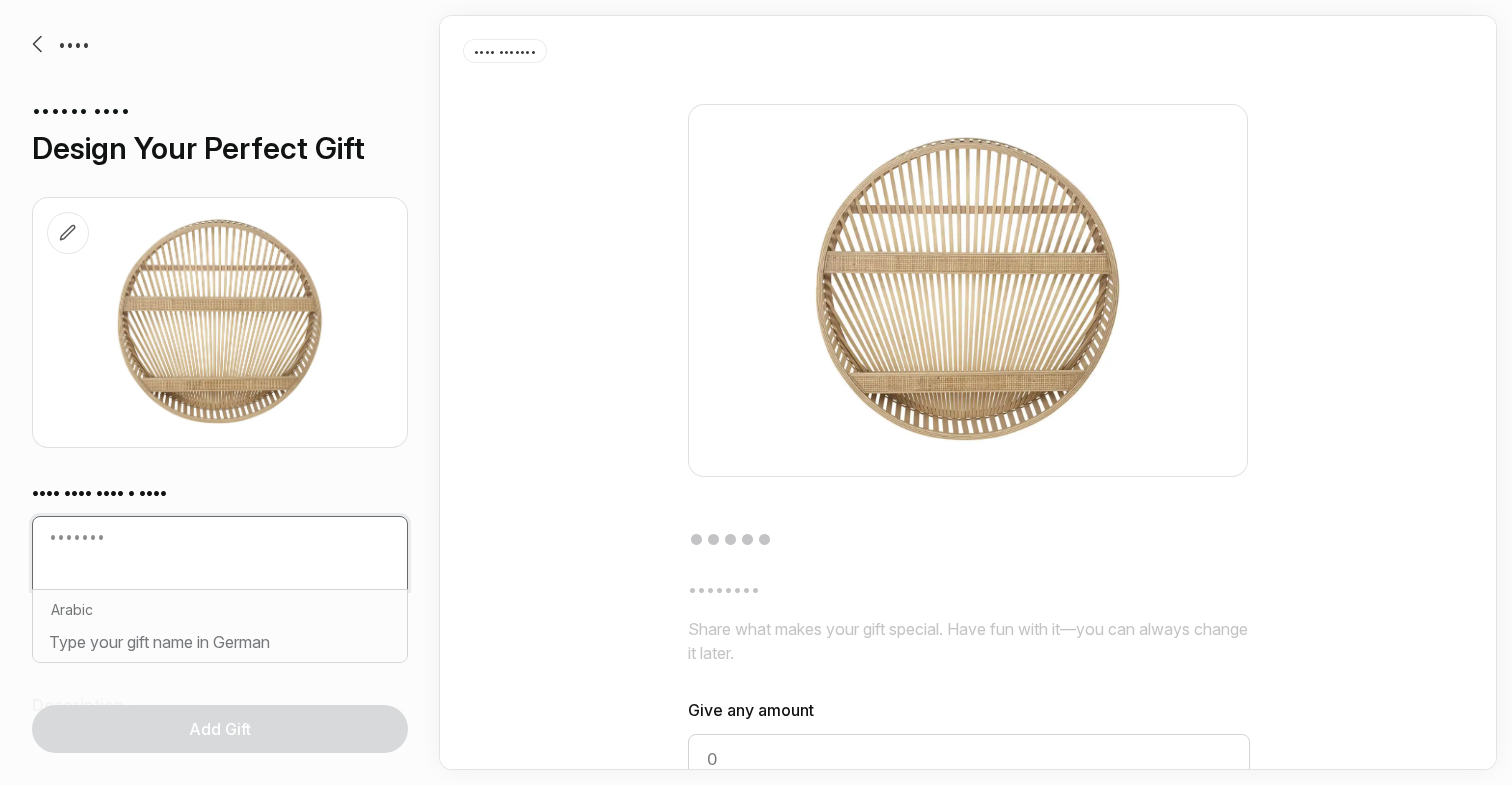 click at bounding box center (220, 573) 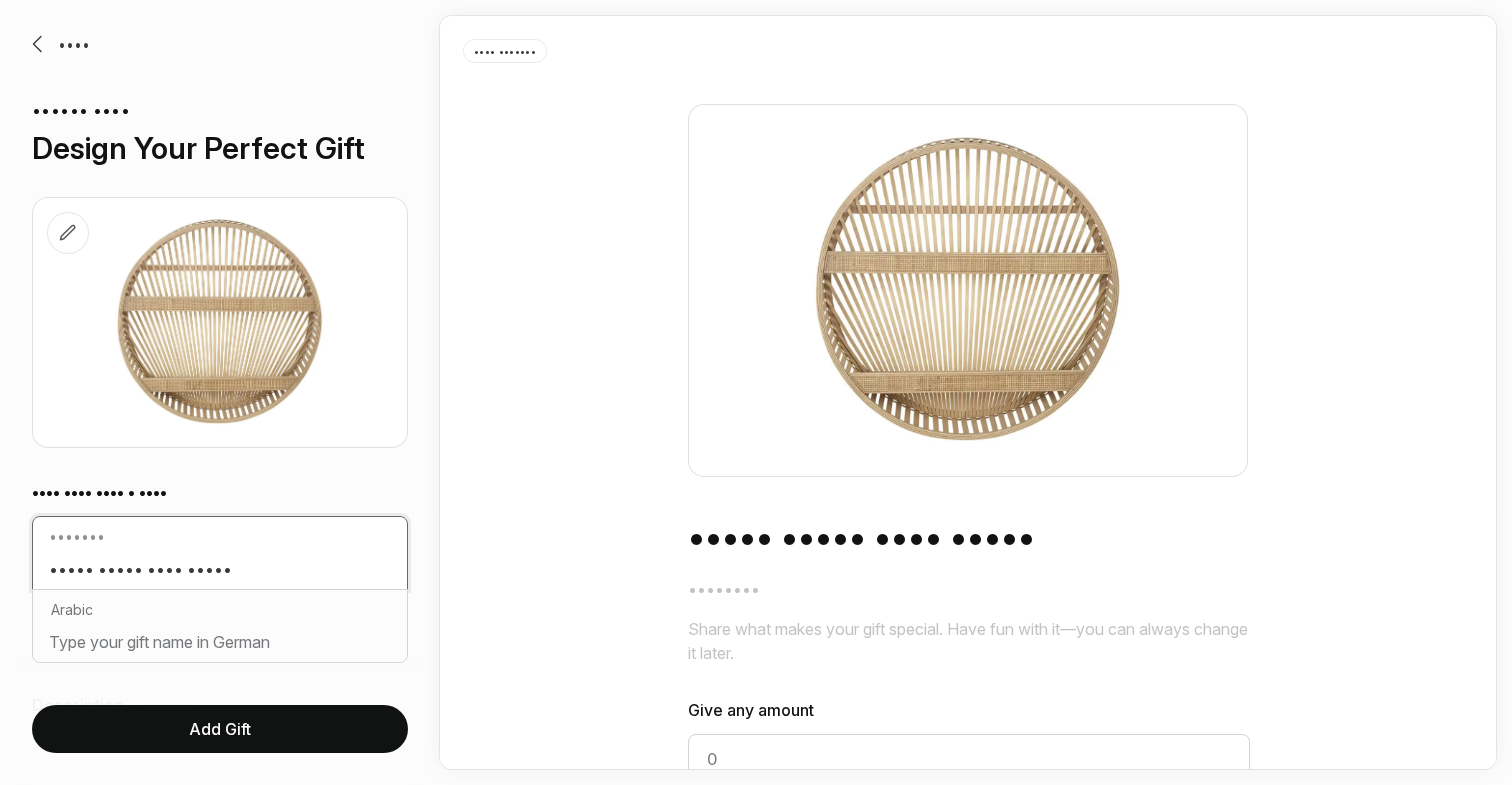 click on "••••• ••••• •••• •••••" at bounding box center [220, 573] 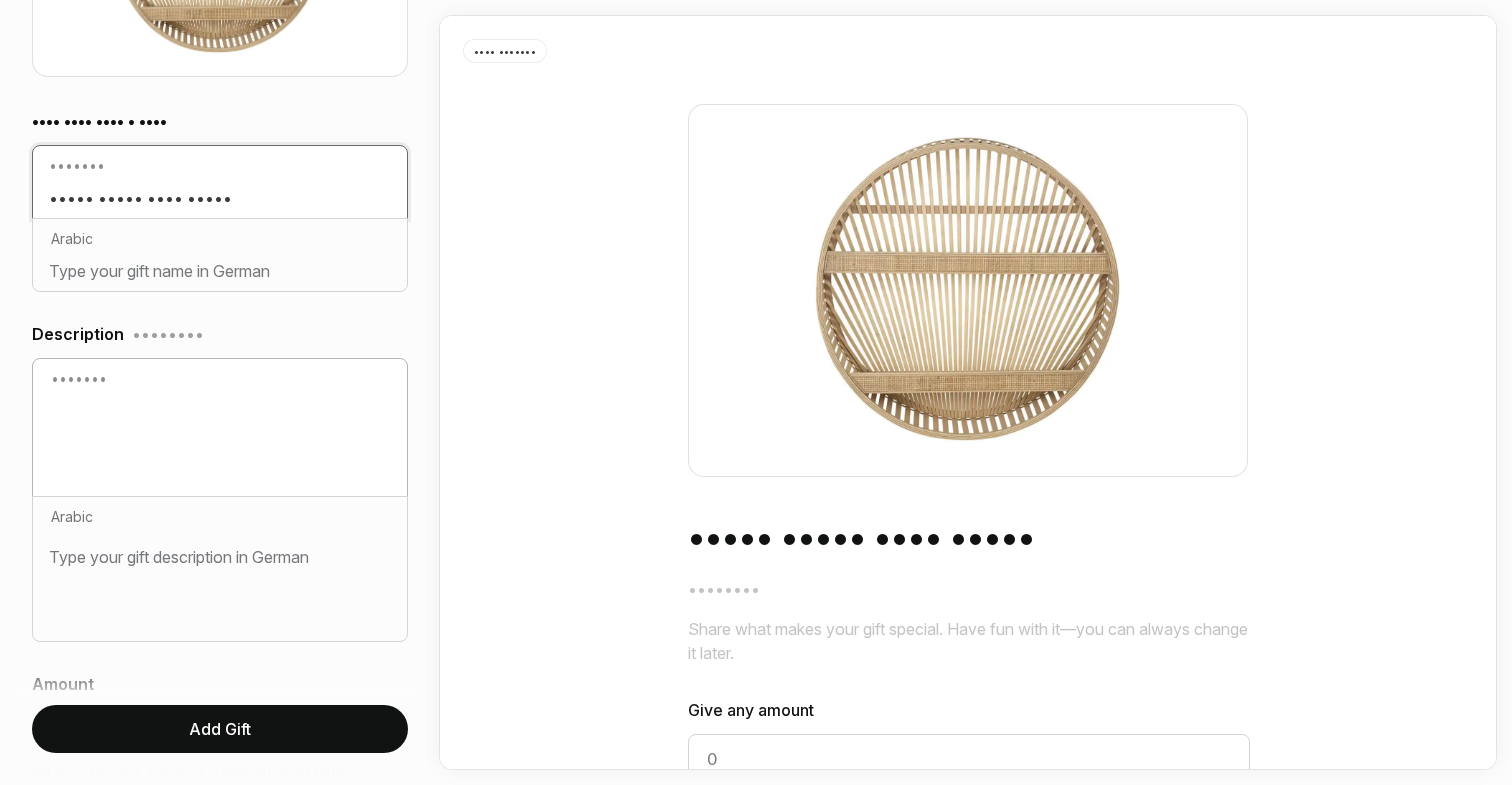 scroll, scrollTop: 467, scrollLeft: 0, axis: vertical 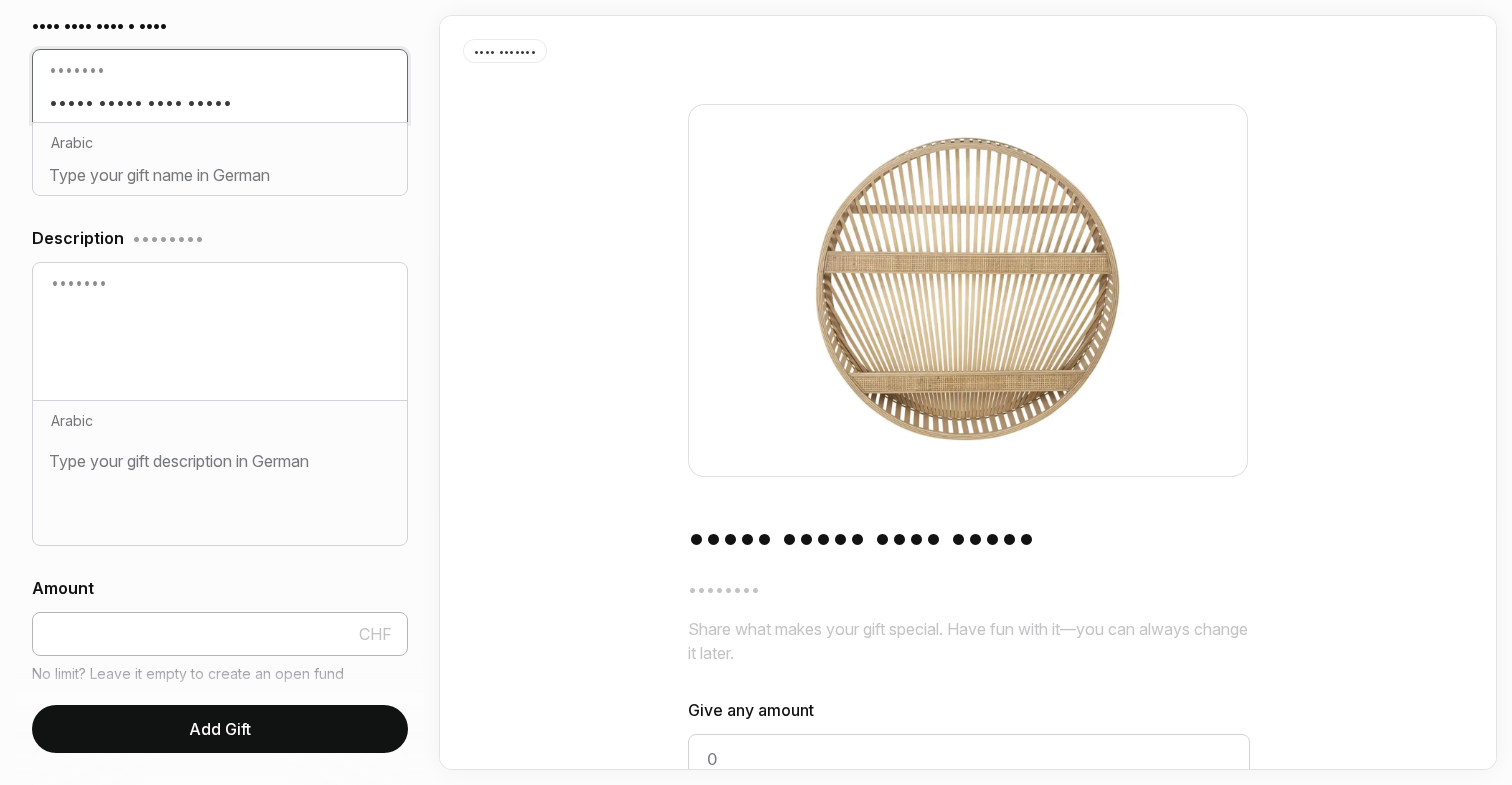 type on "••••• ••••• •••• •••••" 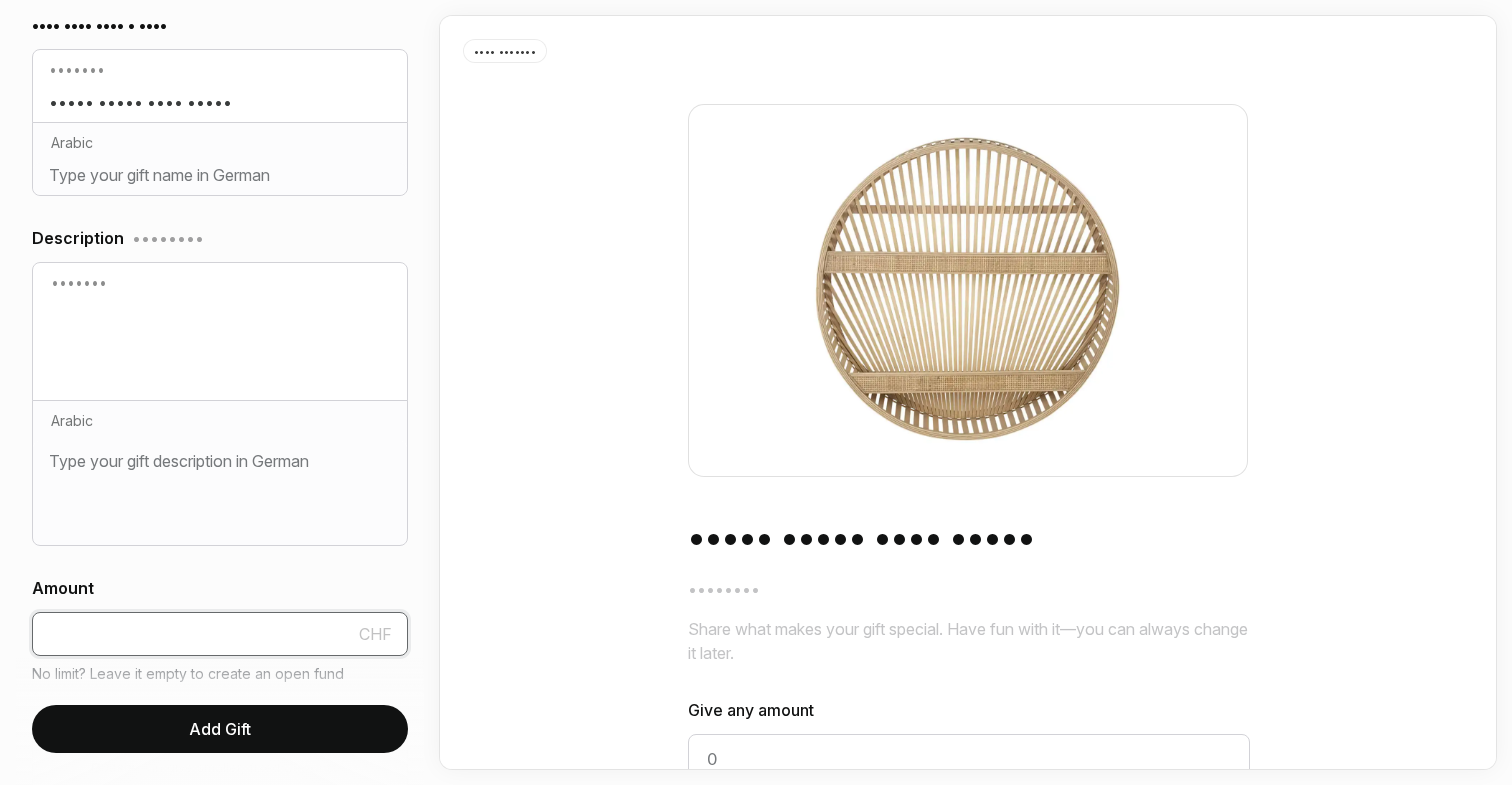 click at bounding box center [220, 634] 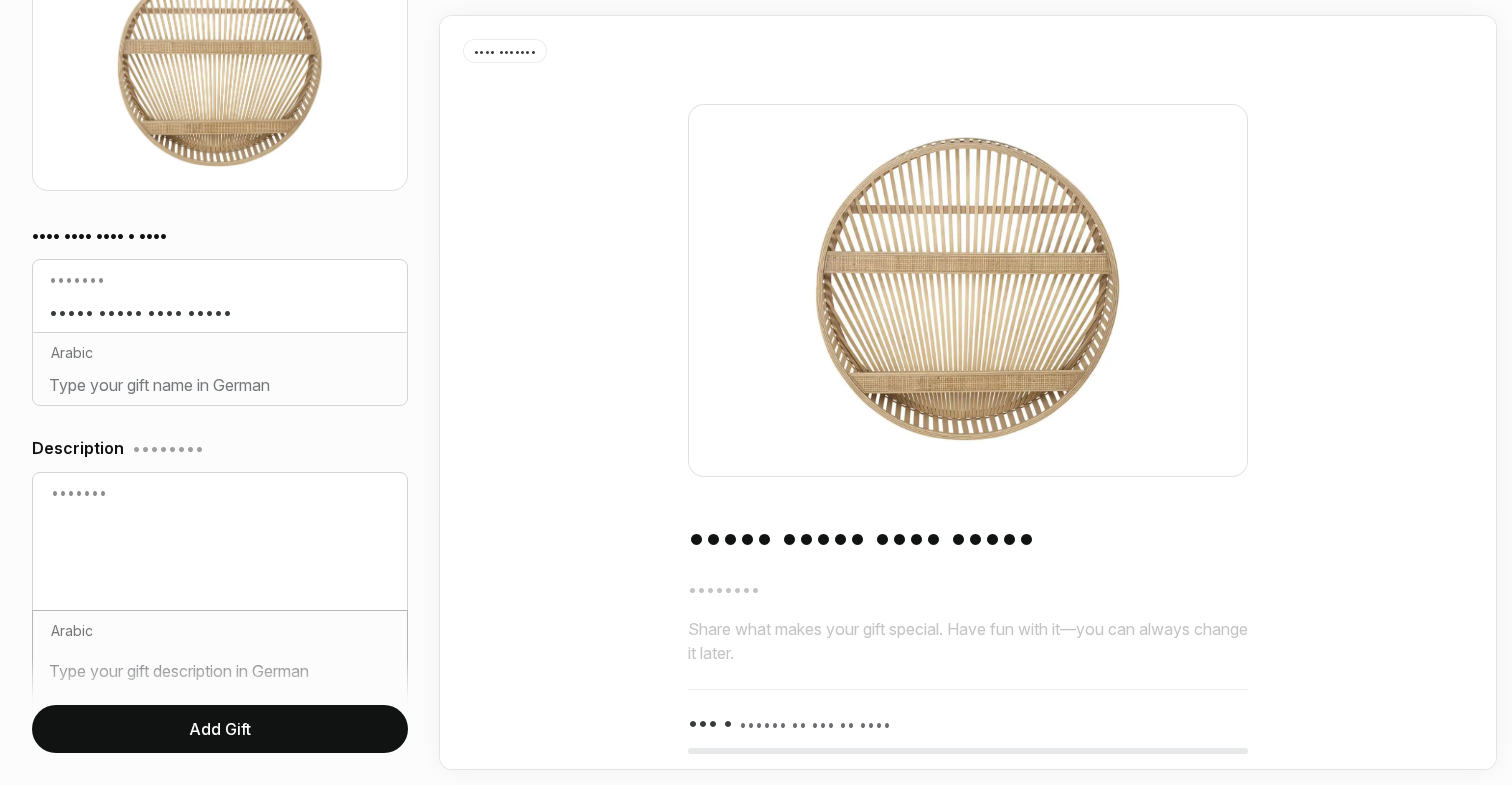 scroll, scrollTop: 89, scrollLeft: 0, axis: vertical 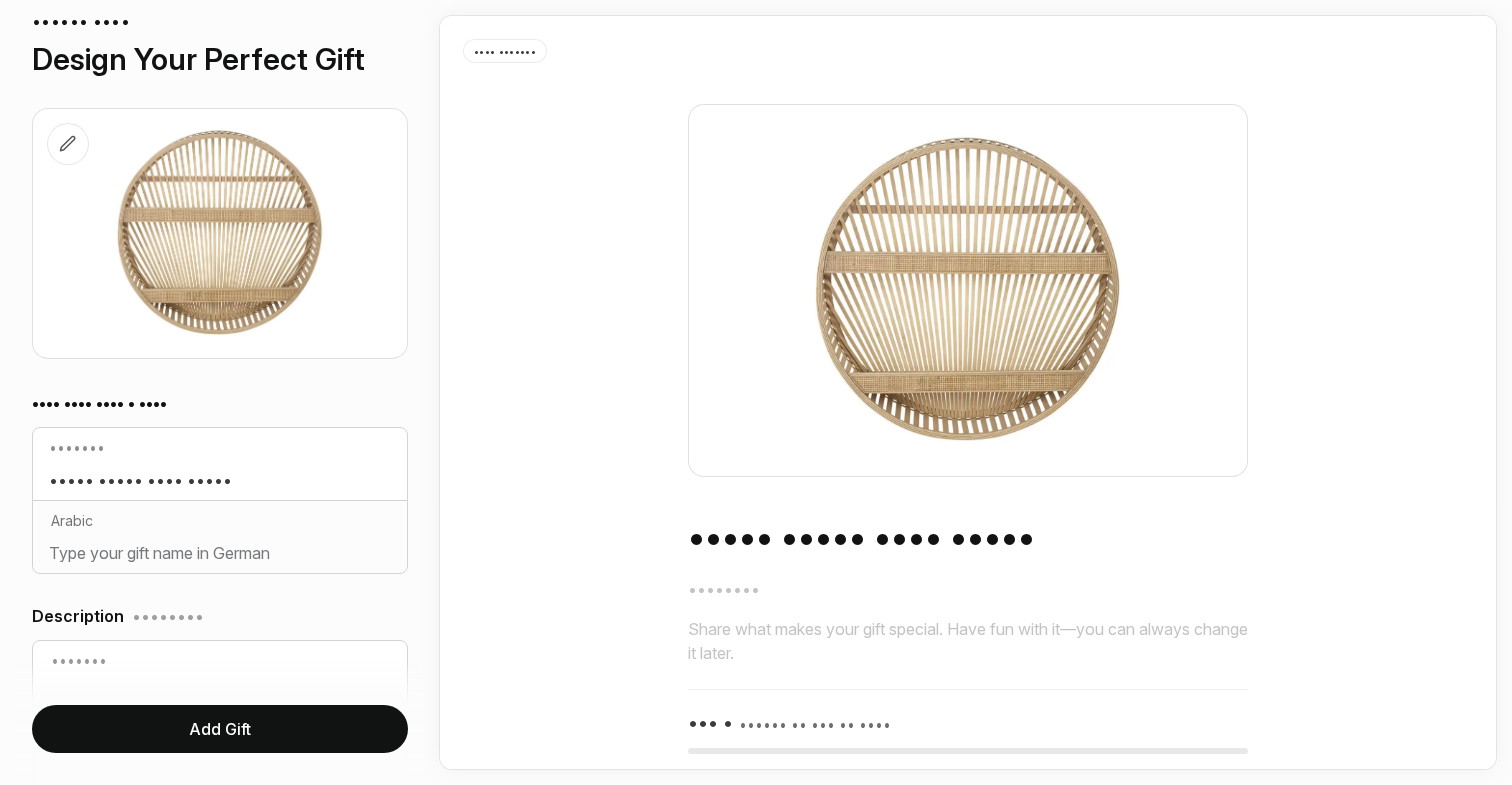 type on "90" 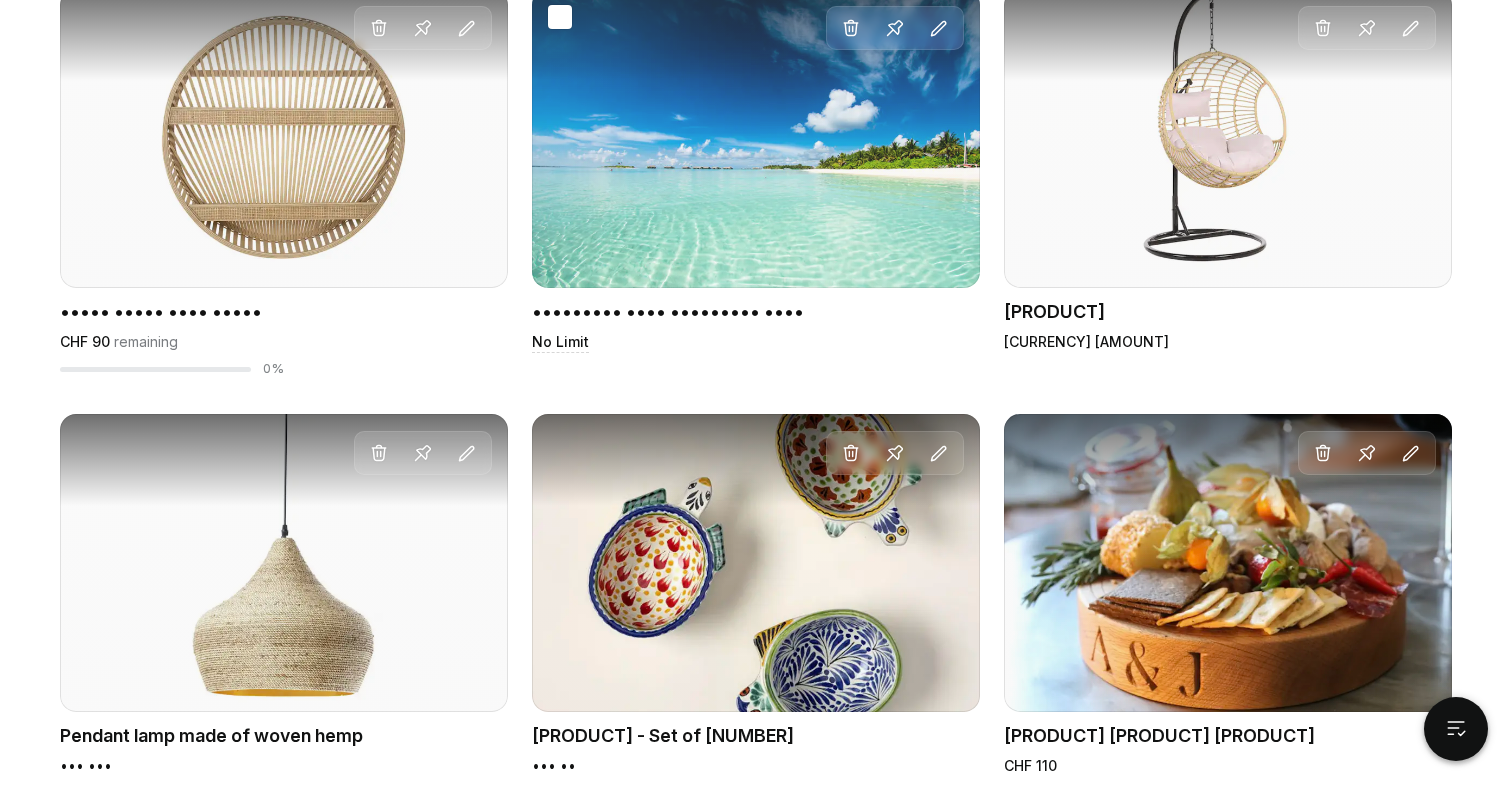 scroll, scrollTop: 1347, scrollLeft: 0, axis: vertical 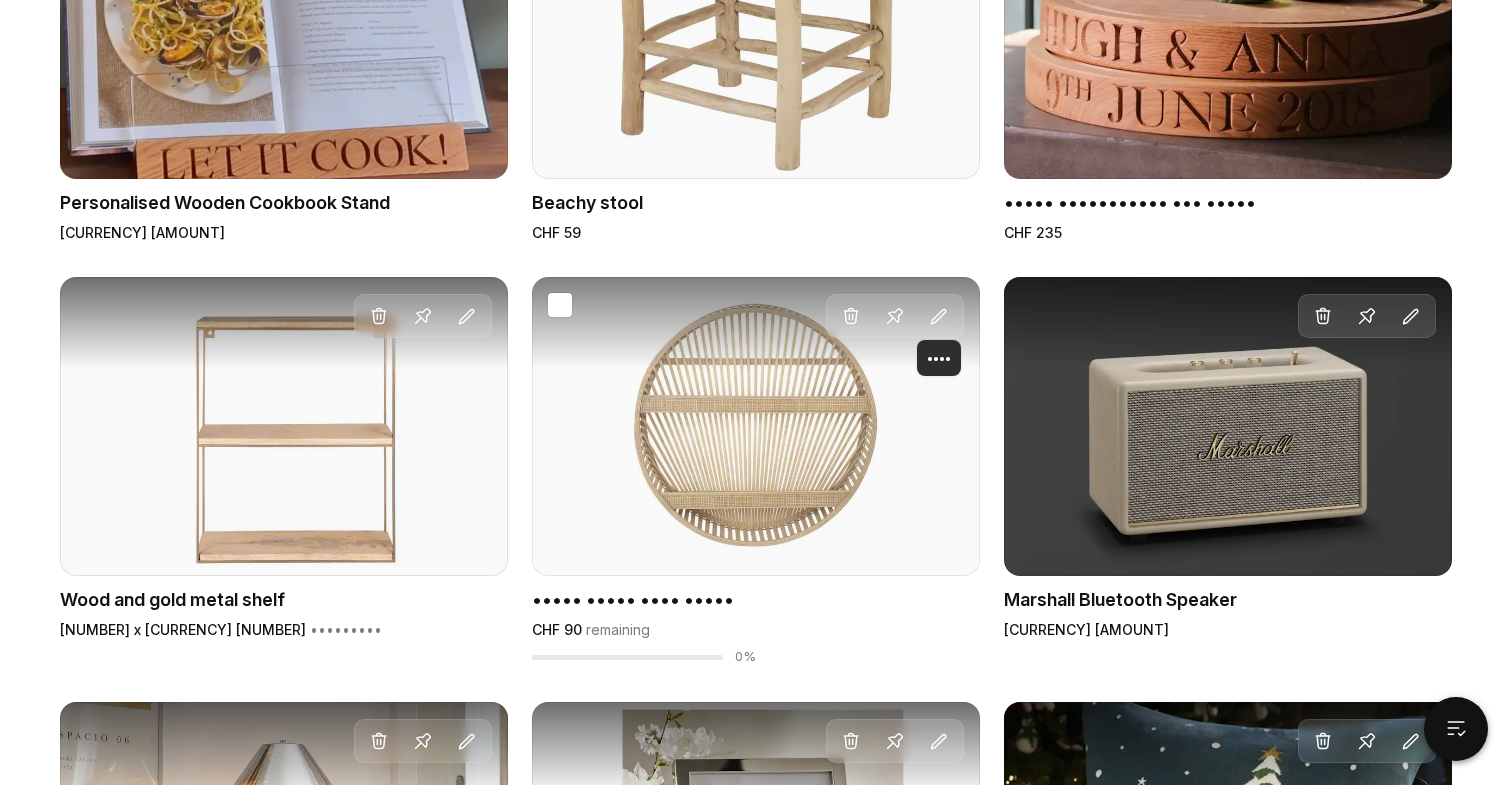 click at bounding box center [939, 317] 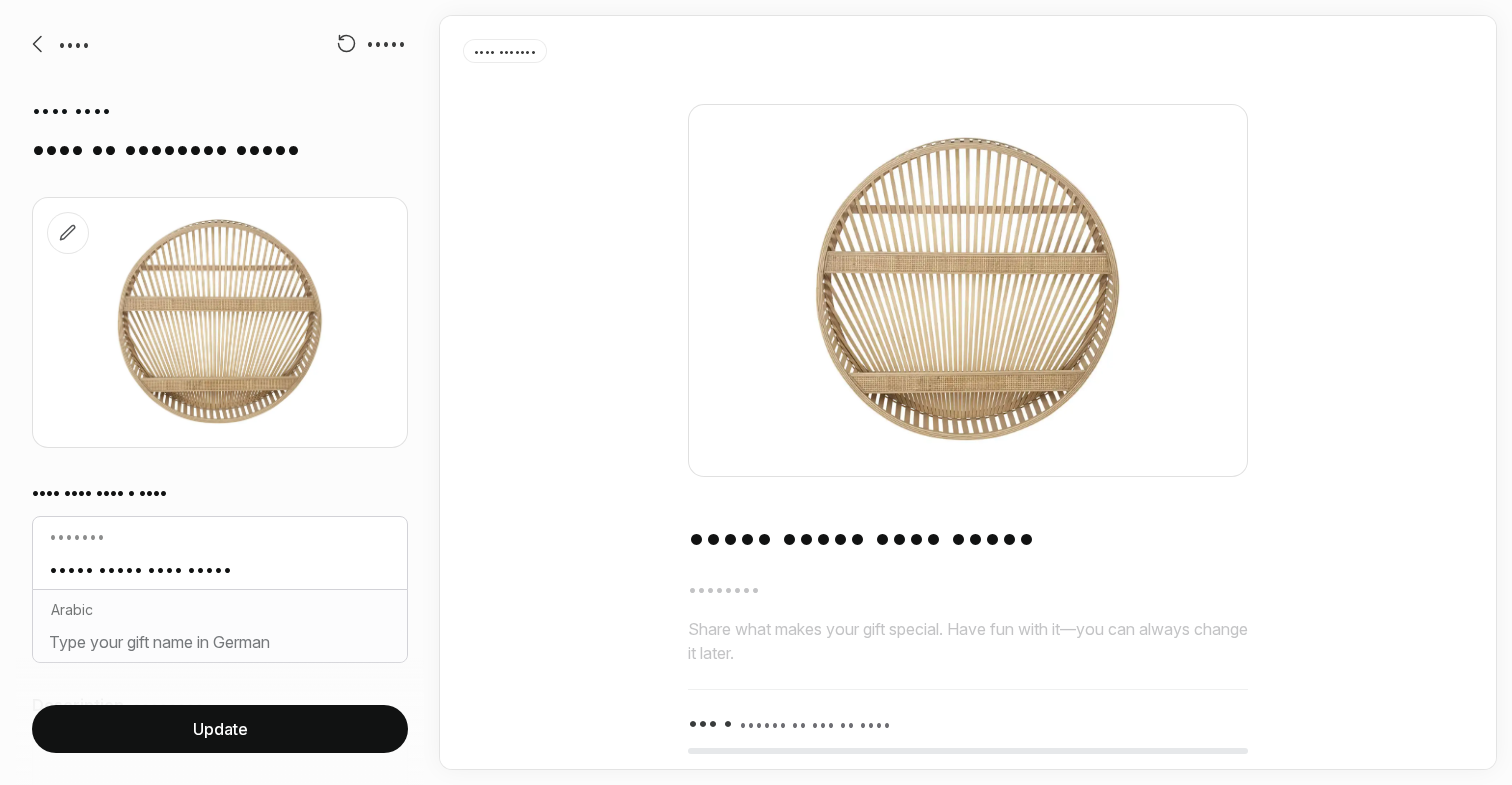scroll, scrollTop: 0, scrollLeft: 0, axis: both 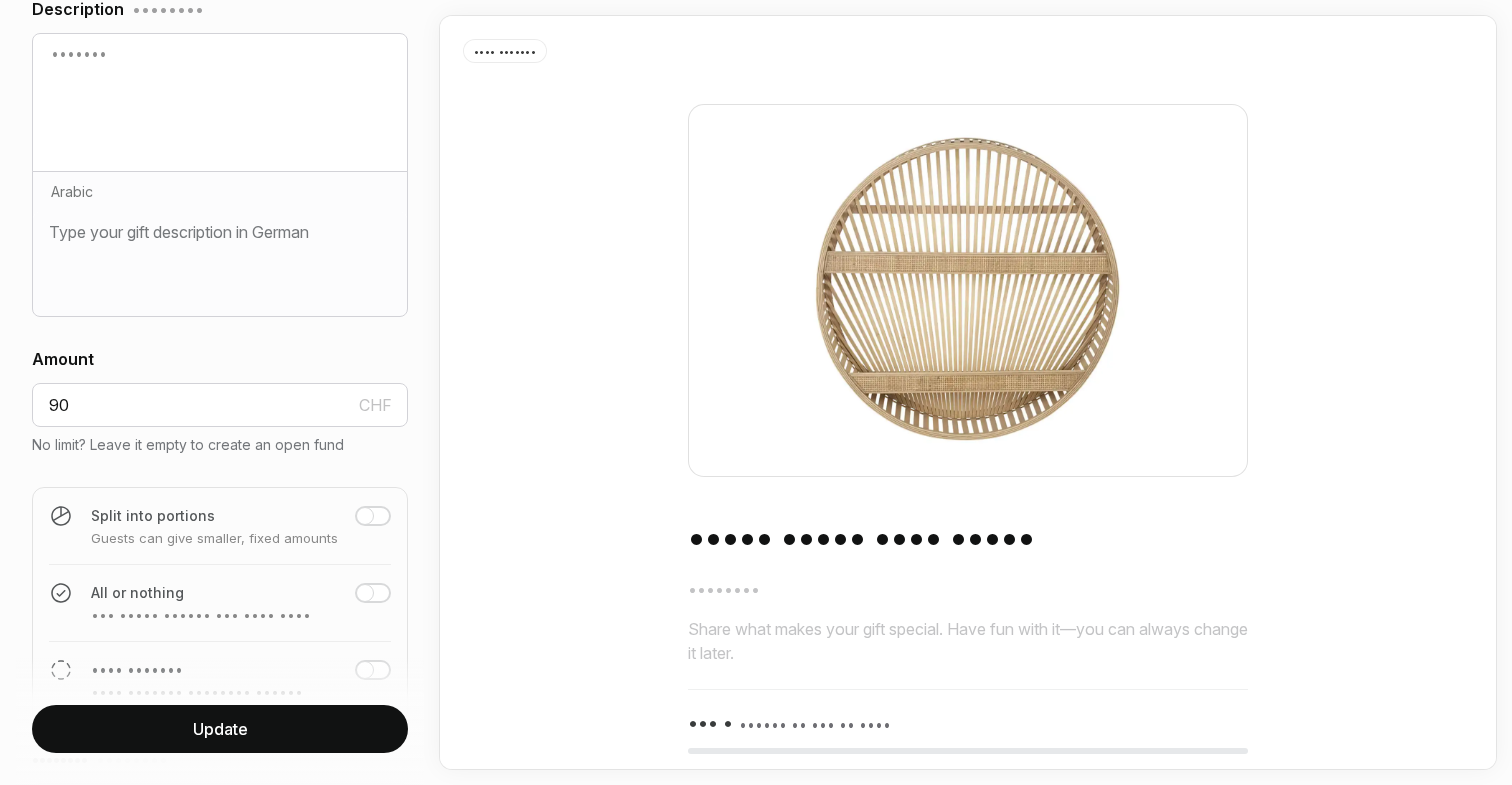 click at bounding box center [365, 516] 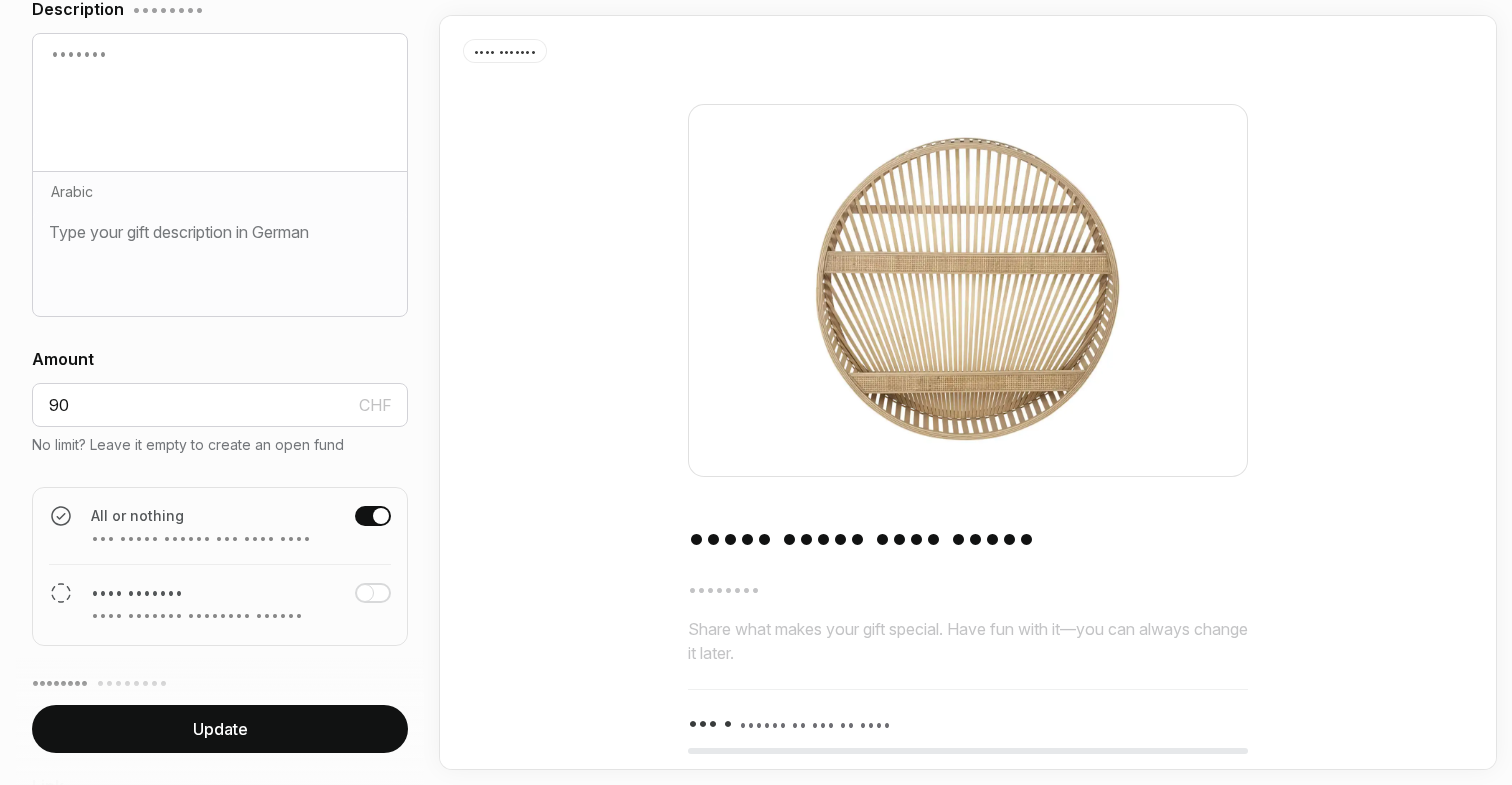 click on "Update" at bounding box center (220, 729) 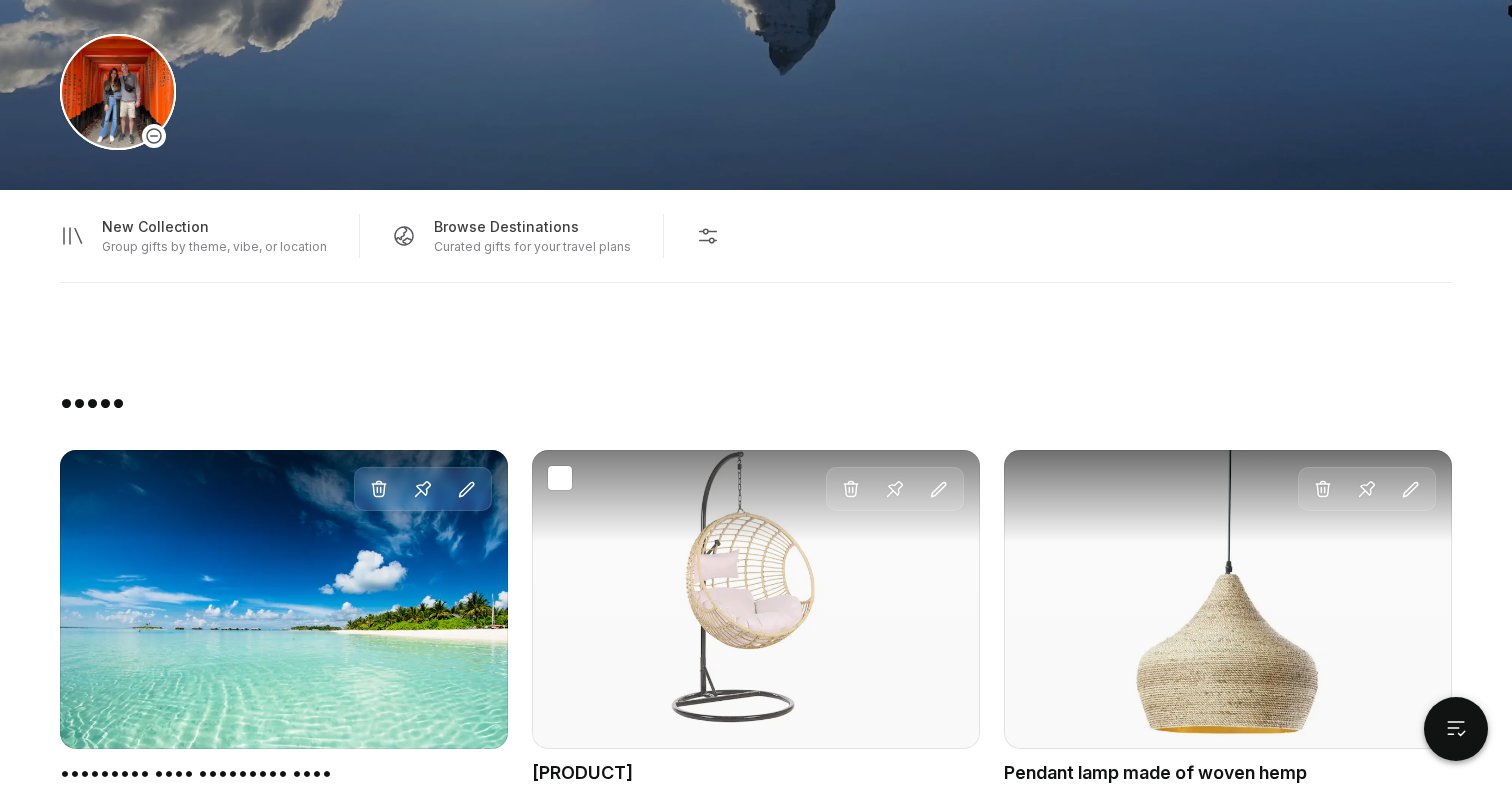 scroll, scrollTop: 1035, scrollLeft: 0, axis: vertical 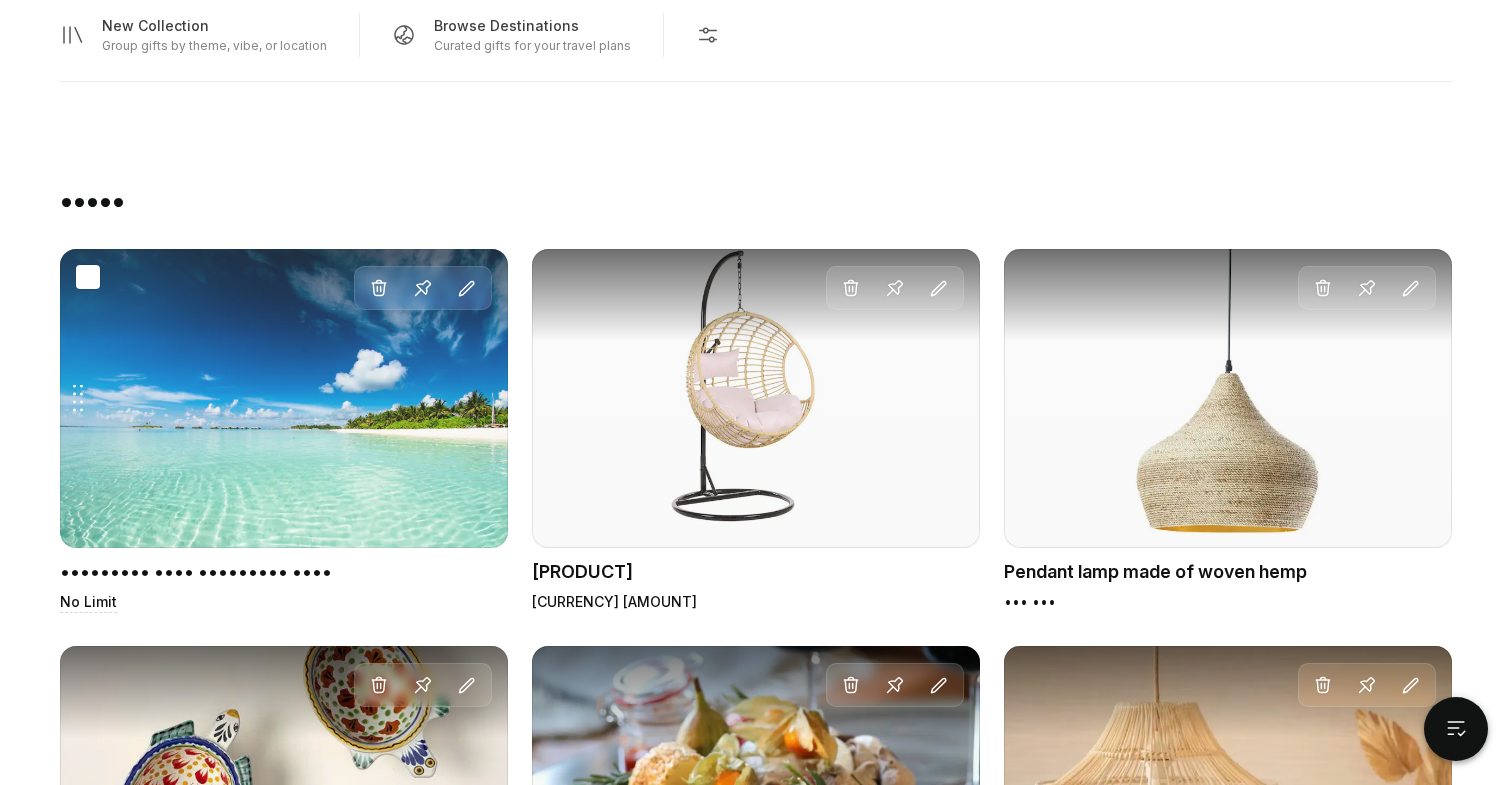click on "Drag gift
Delete
Pin
Edit" at bounding box center [284, 398] 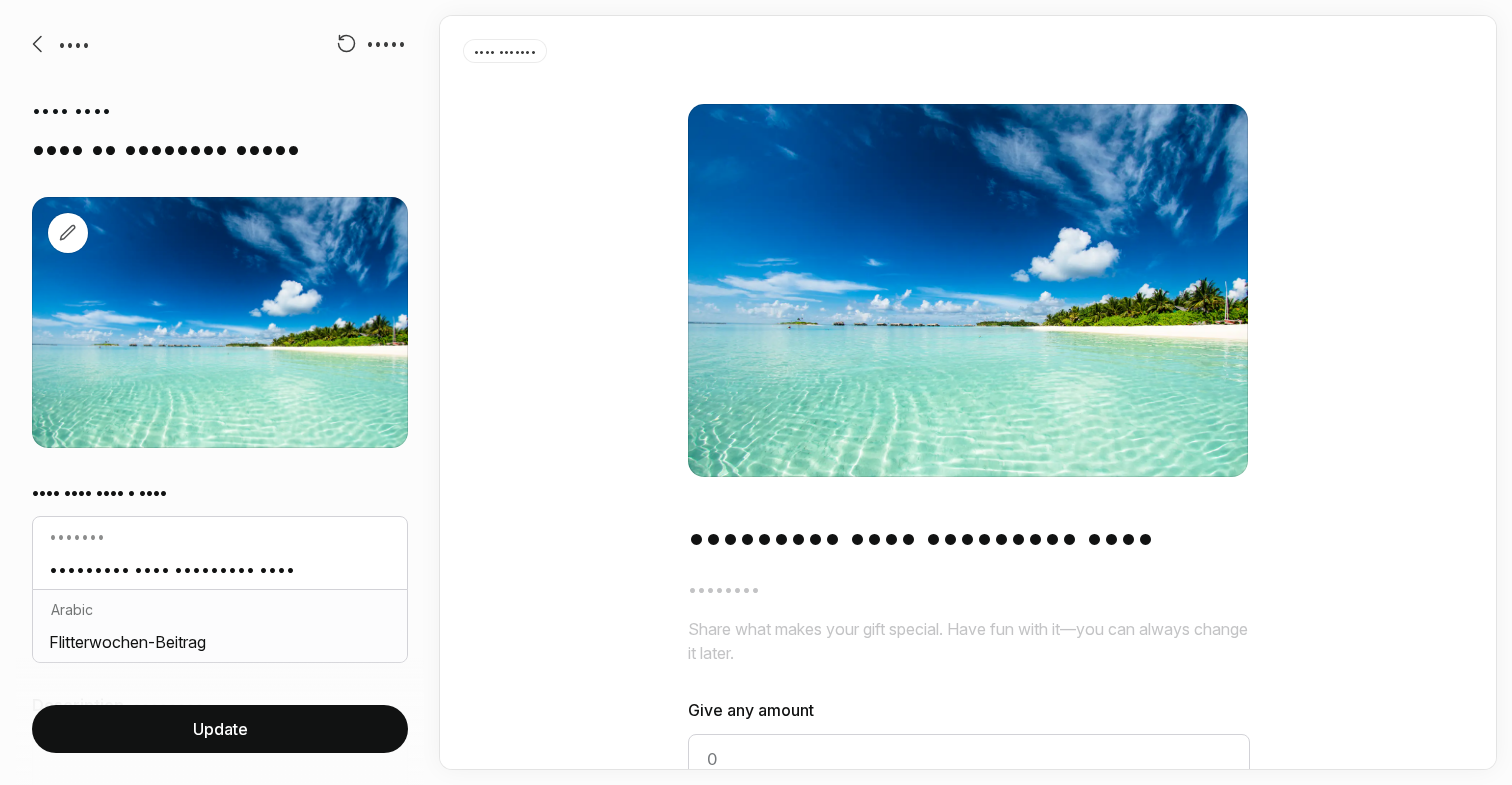 scroll, scrollTop: 0, scrollLeft: 0, axis: both 